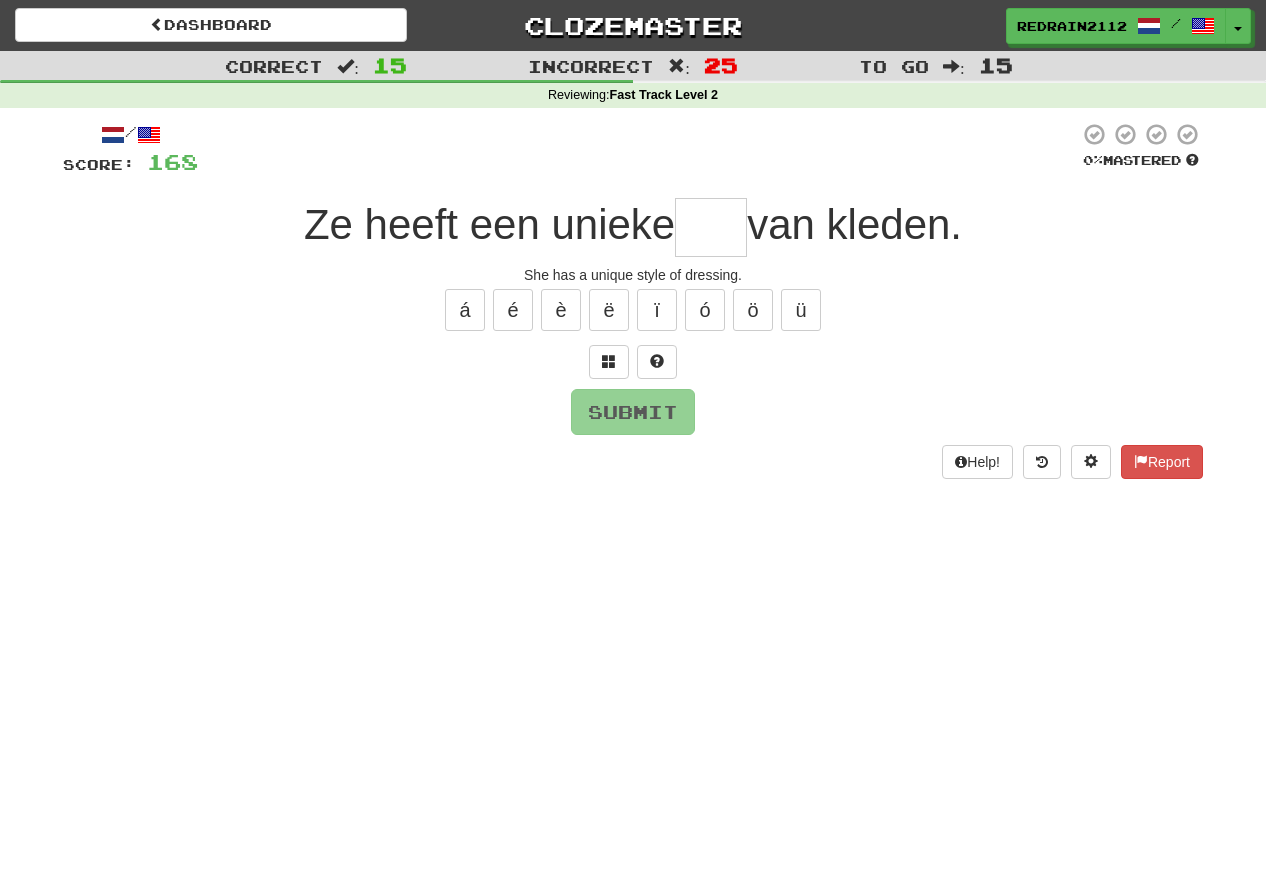 scroll, scrollTop: 0, scrollLeft: 0, axis: both 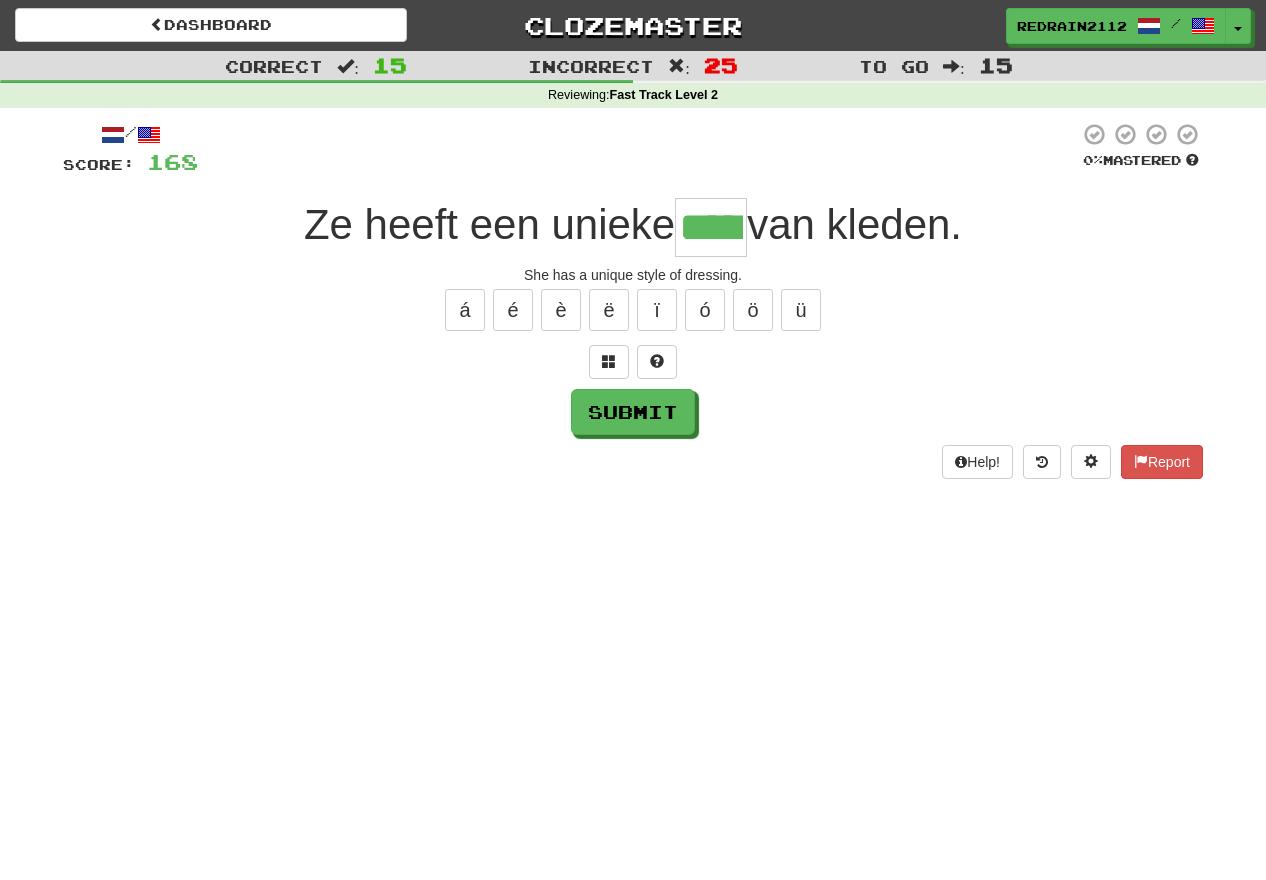 type on "*****" 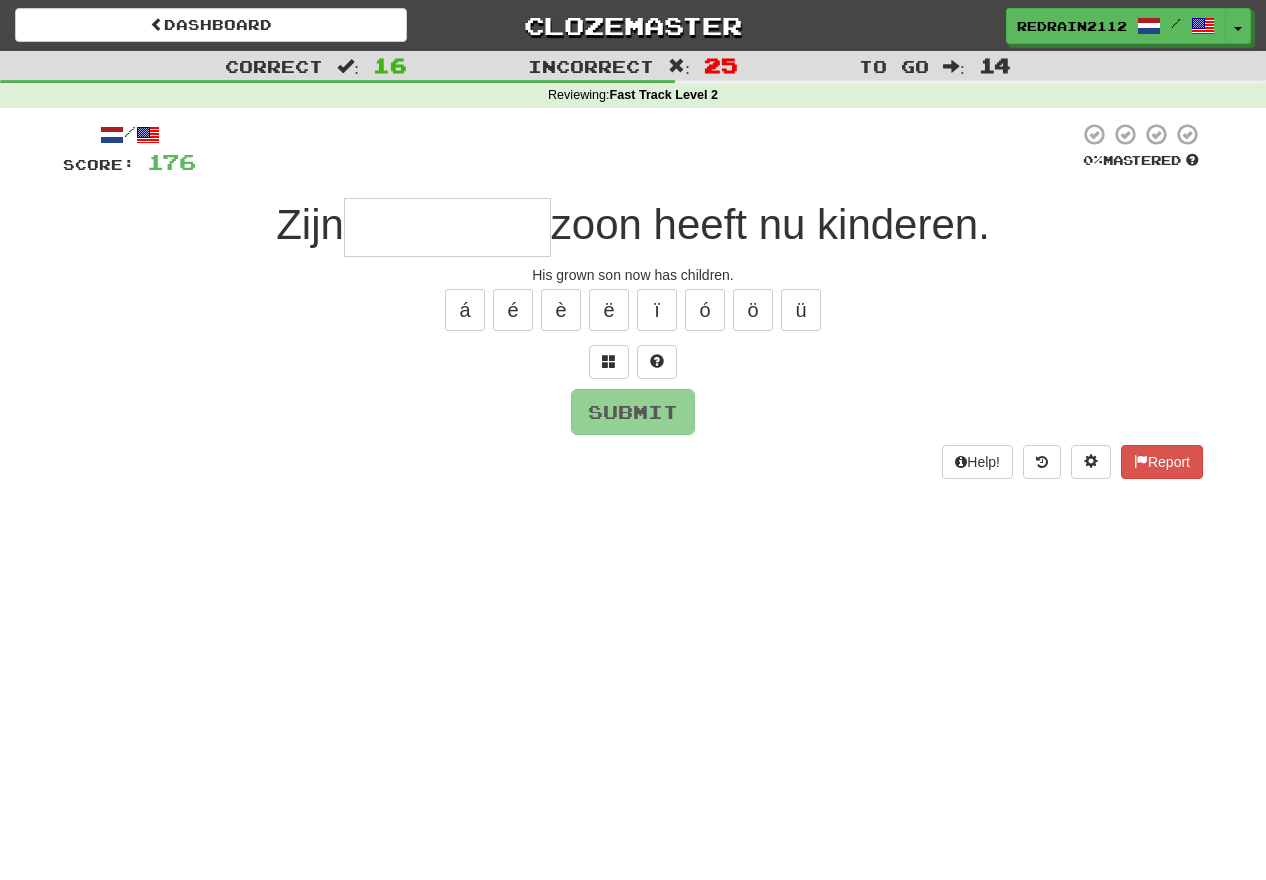 type on "*" 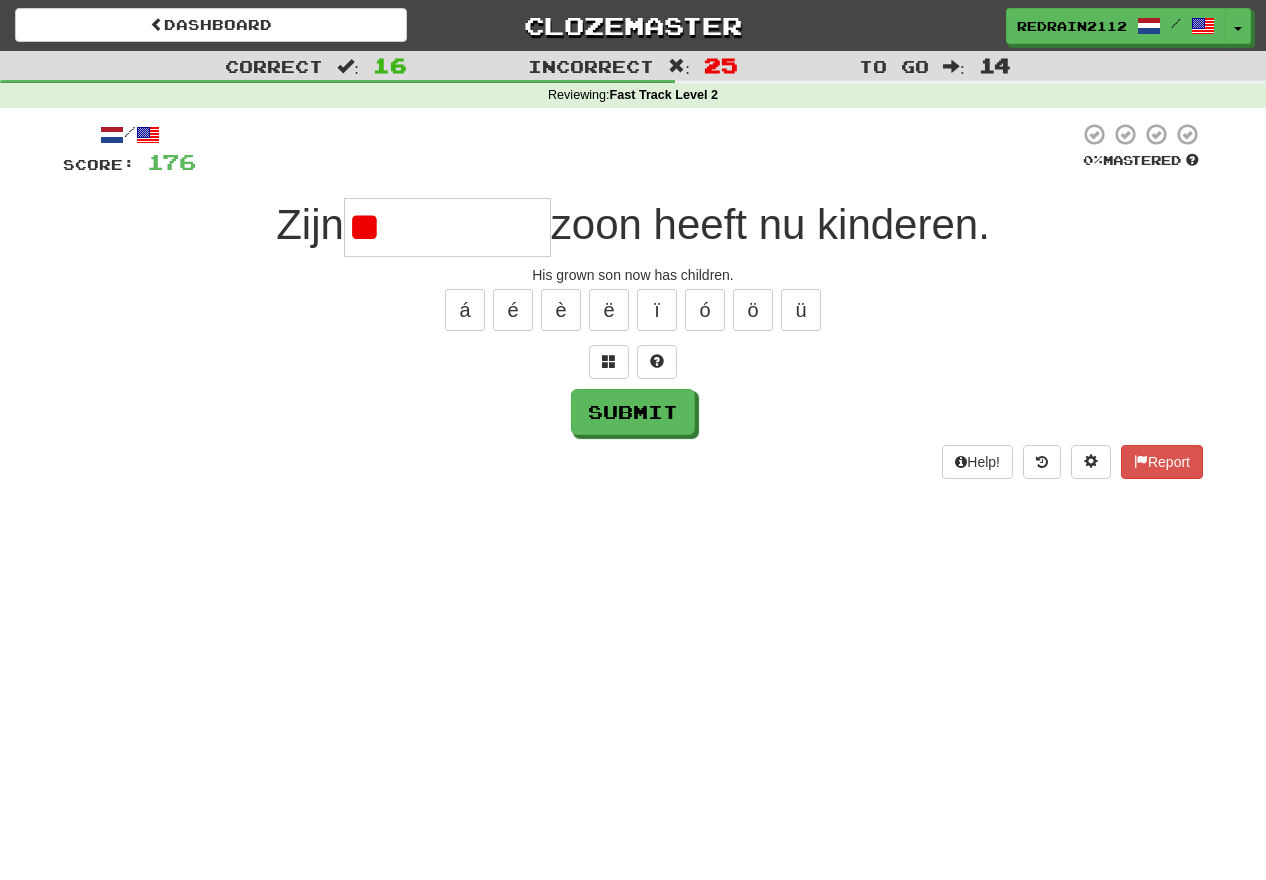 type on "*********" 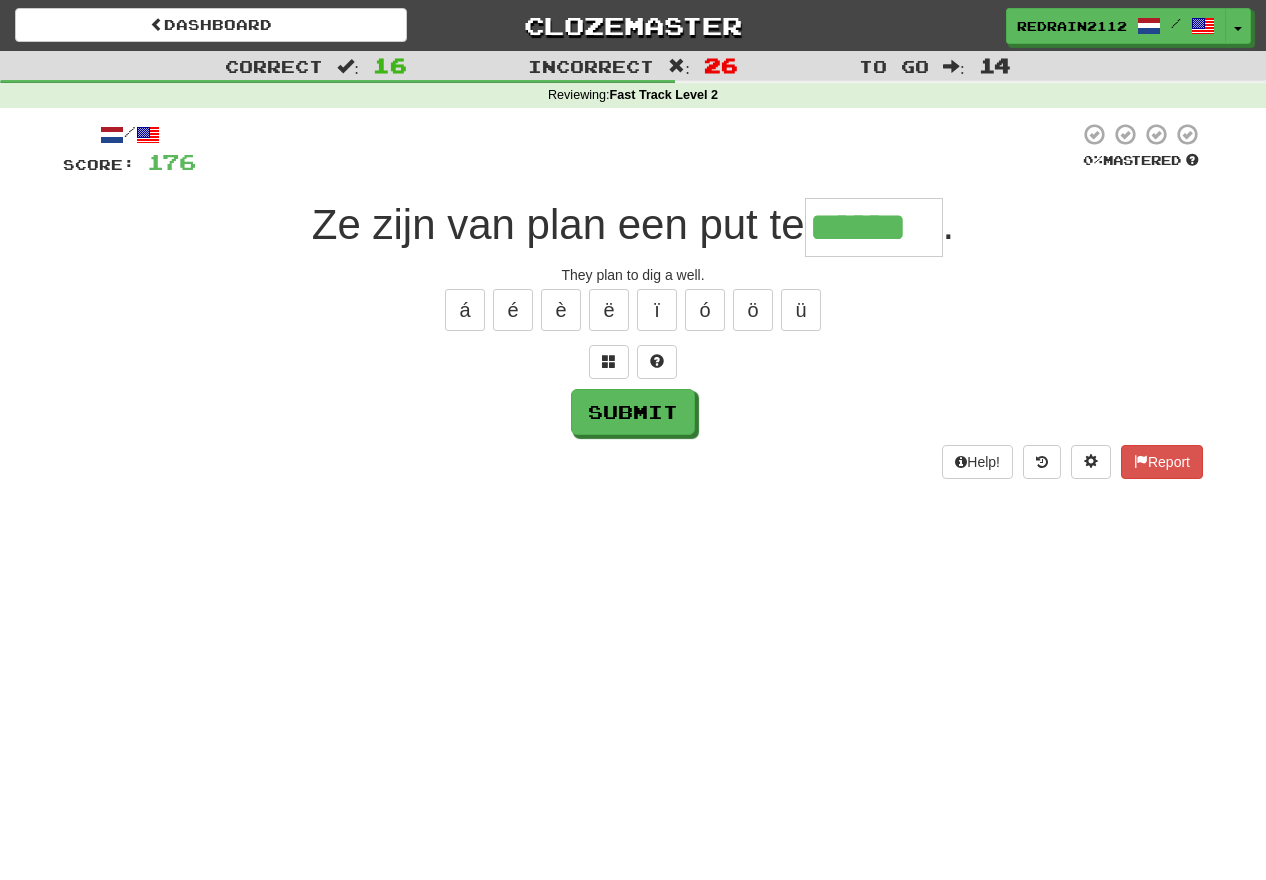type on "******" 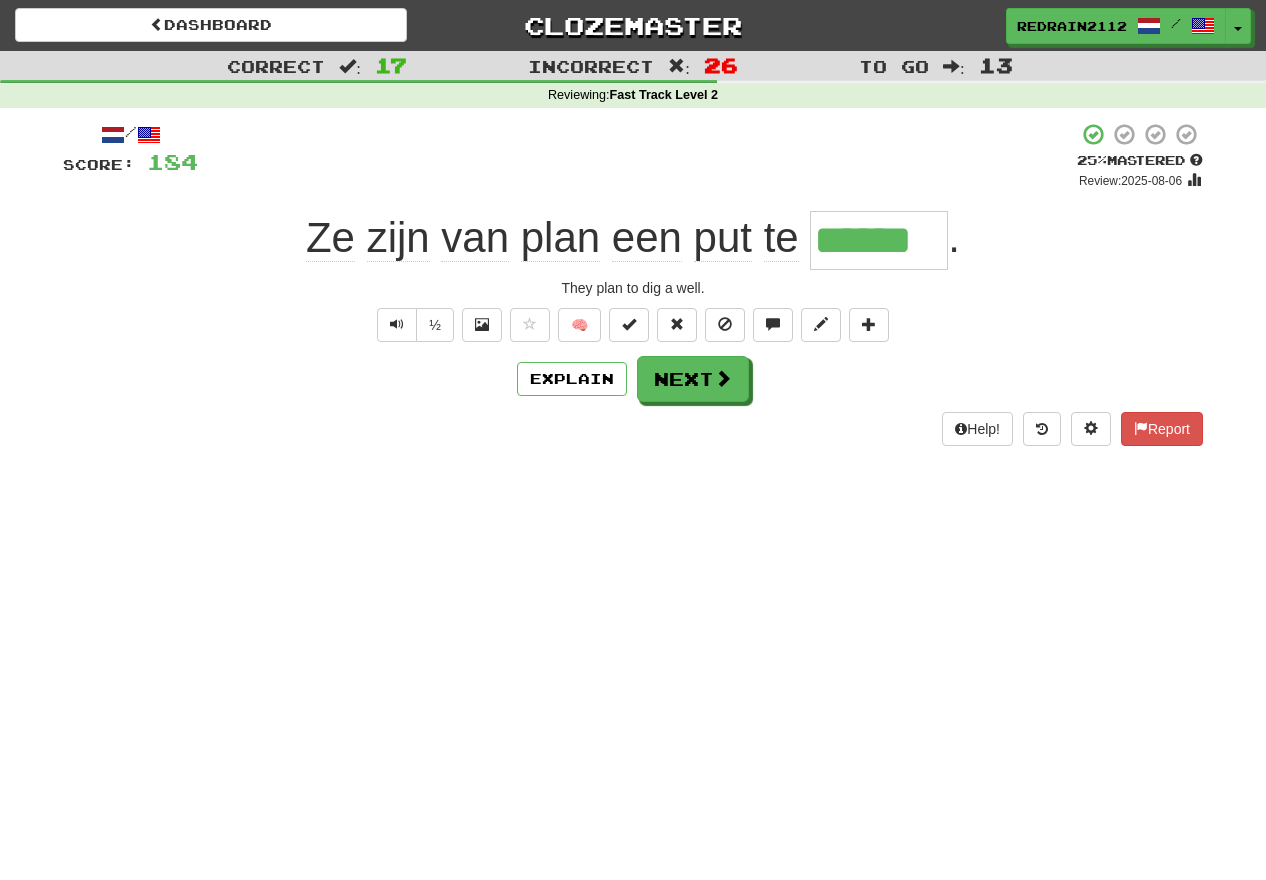 click on "put" 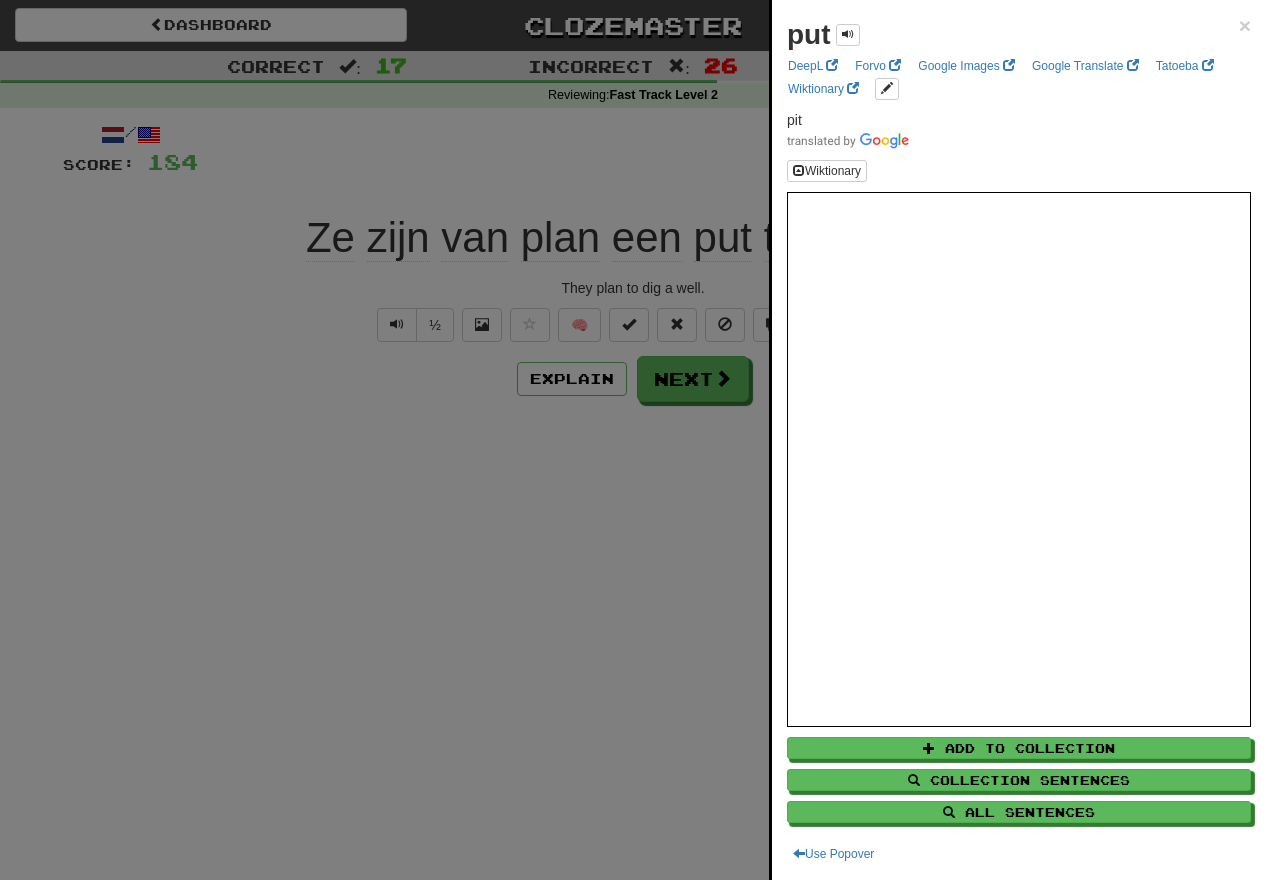 click at bounding box center [633, 440] 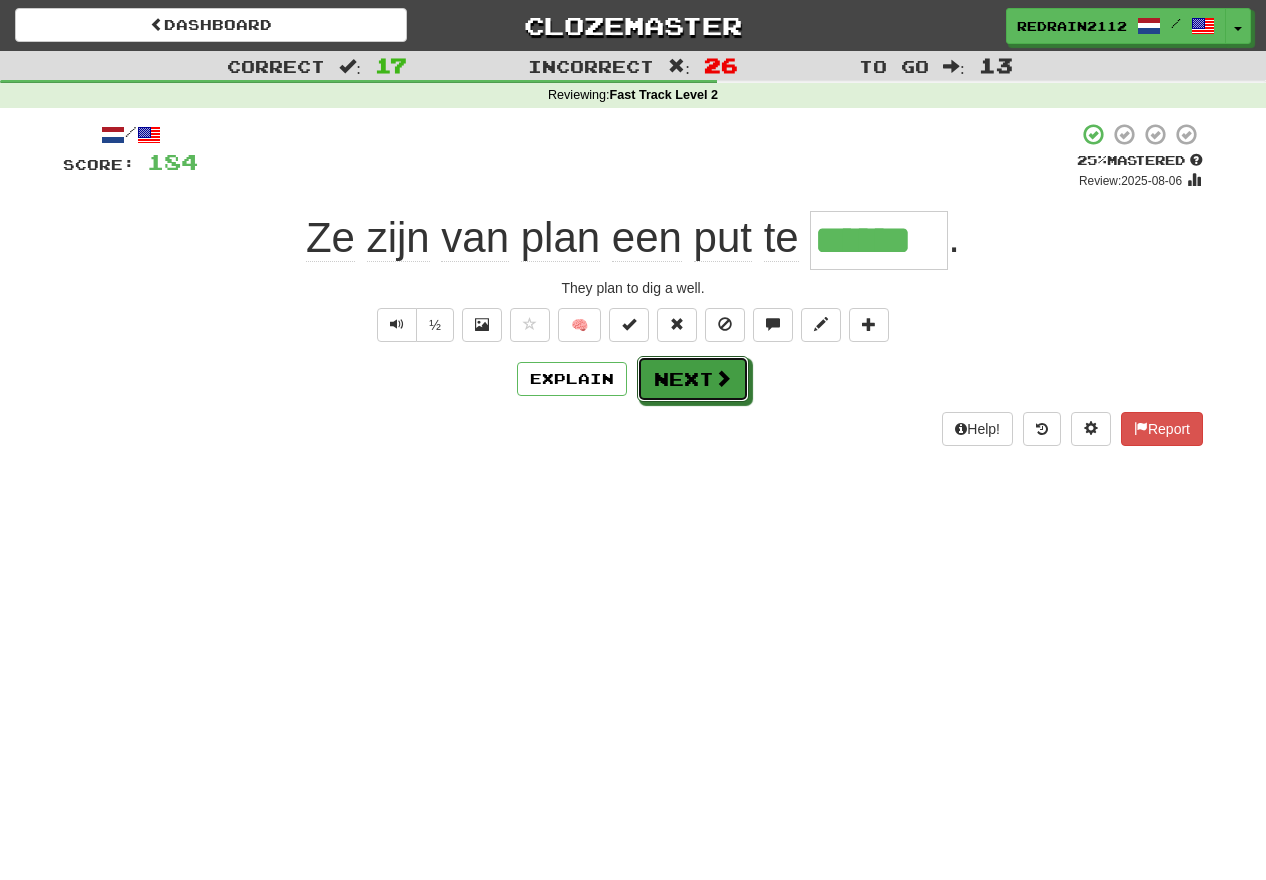 click on "Next" at bounding box center (693, 379) 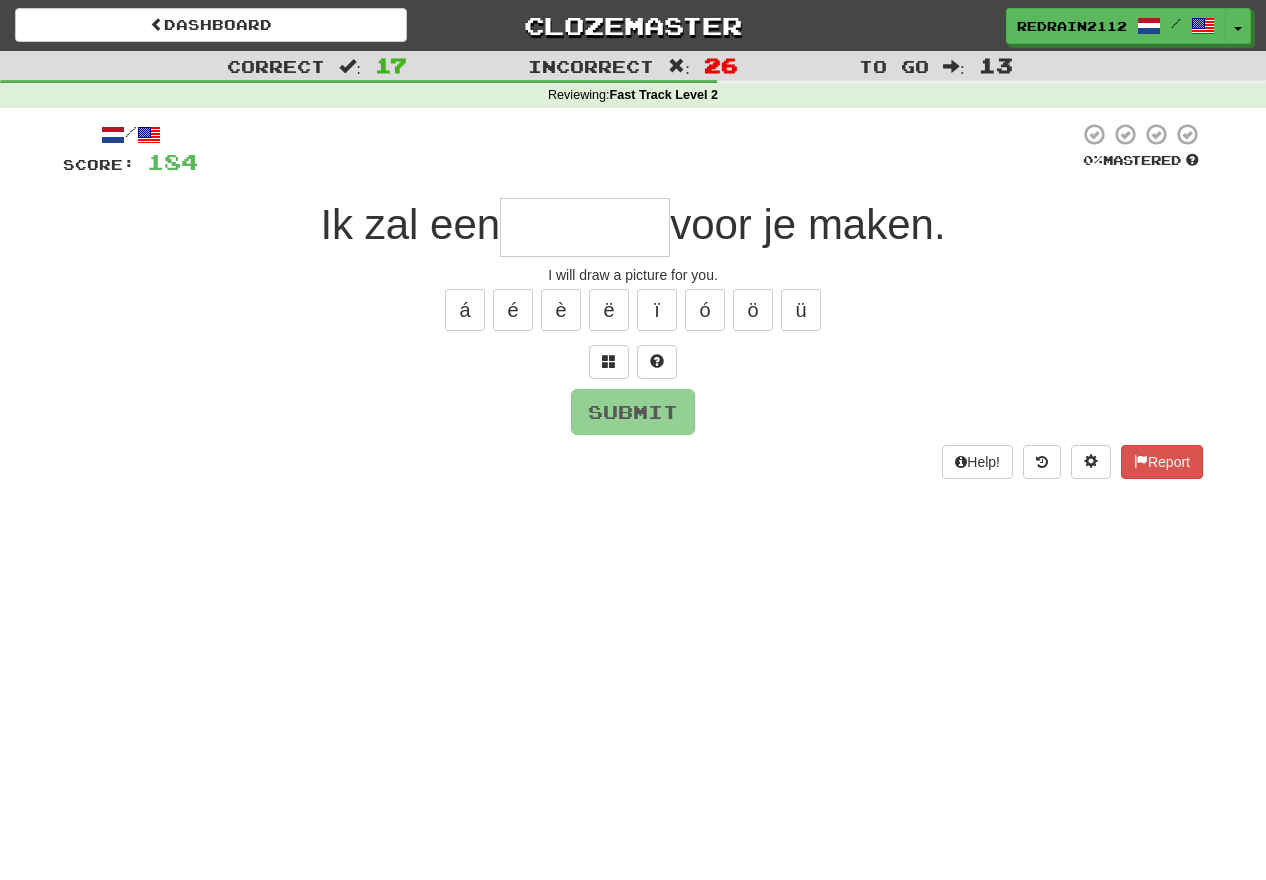 type on "*" 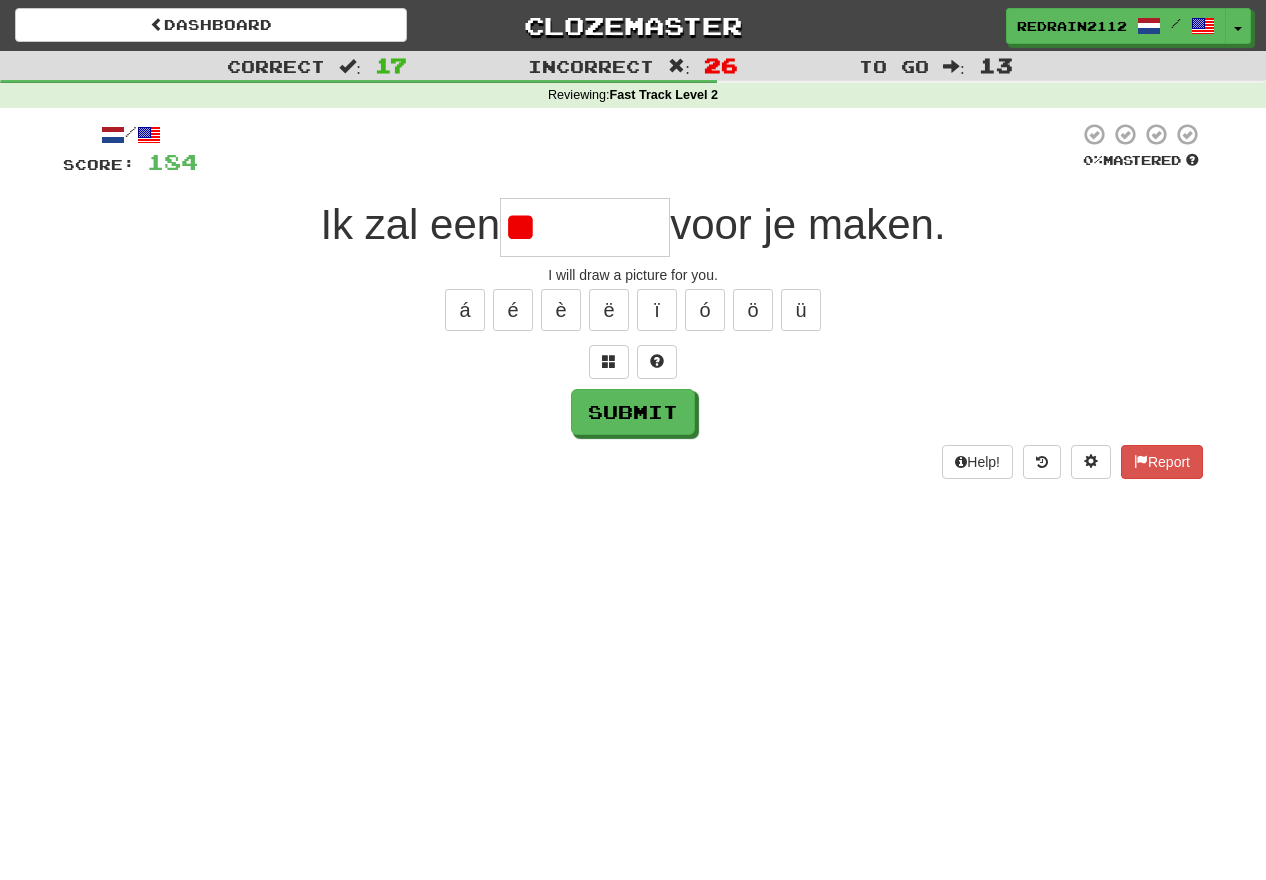 type on "*" 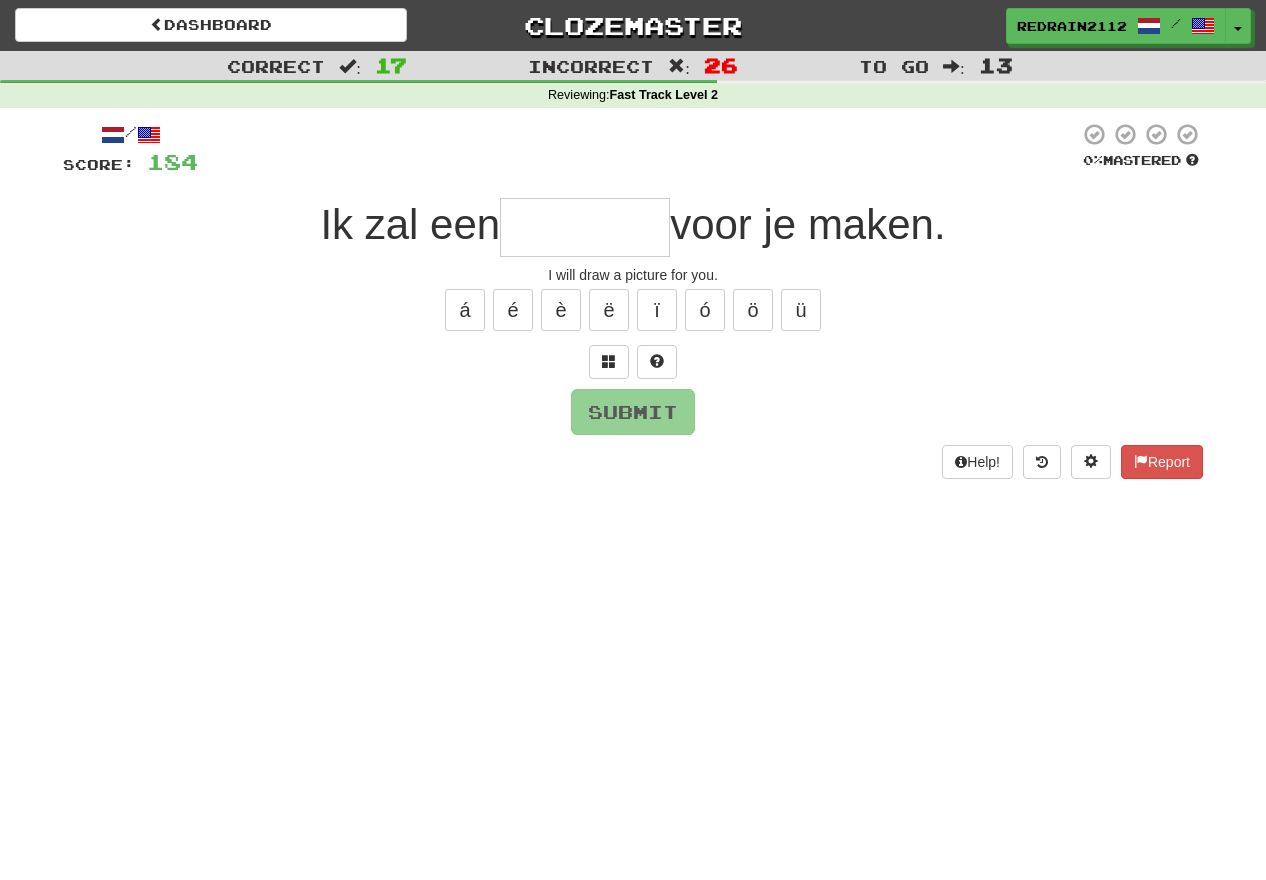 type on "*" 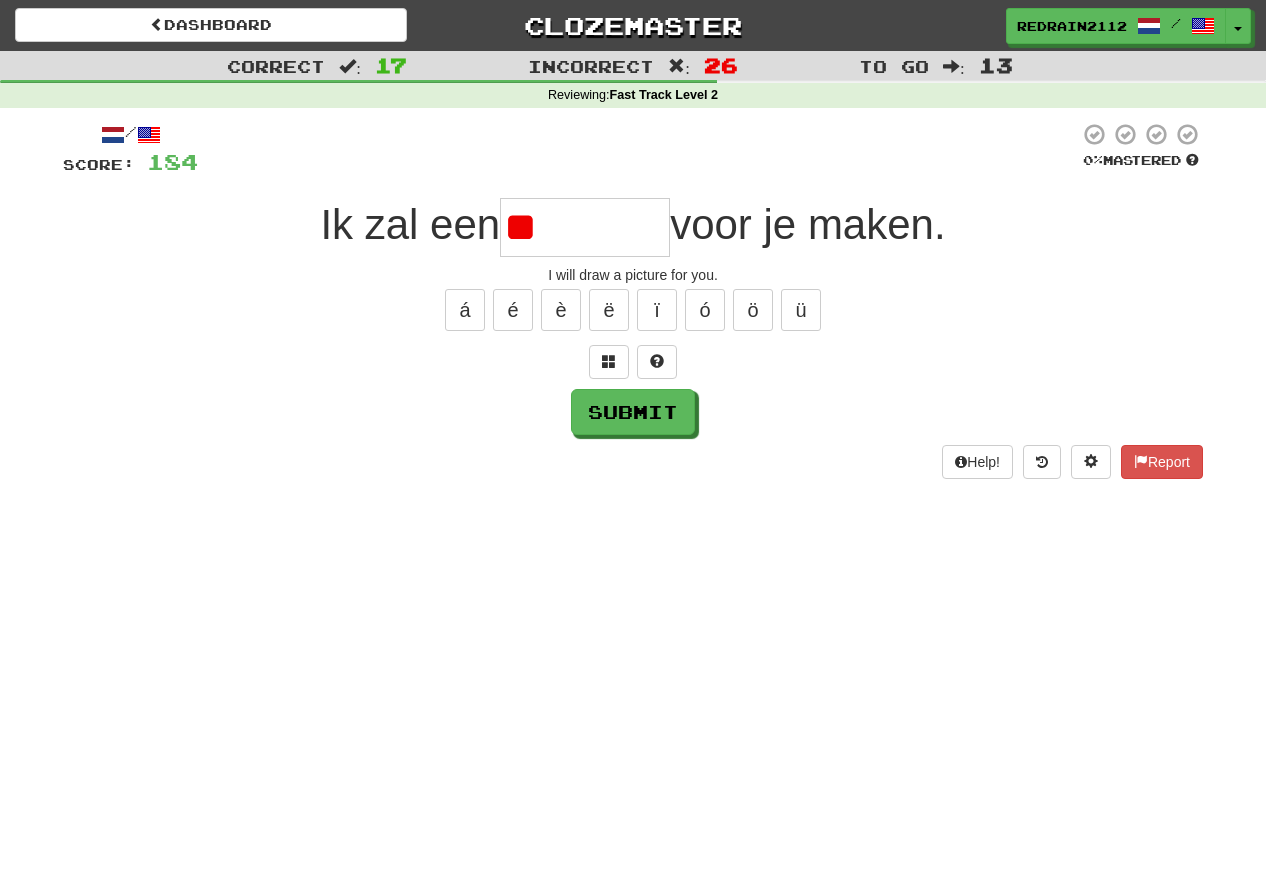 type on "*" 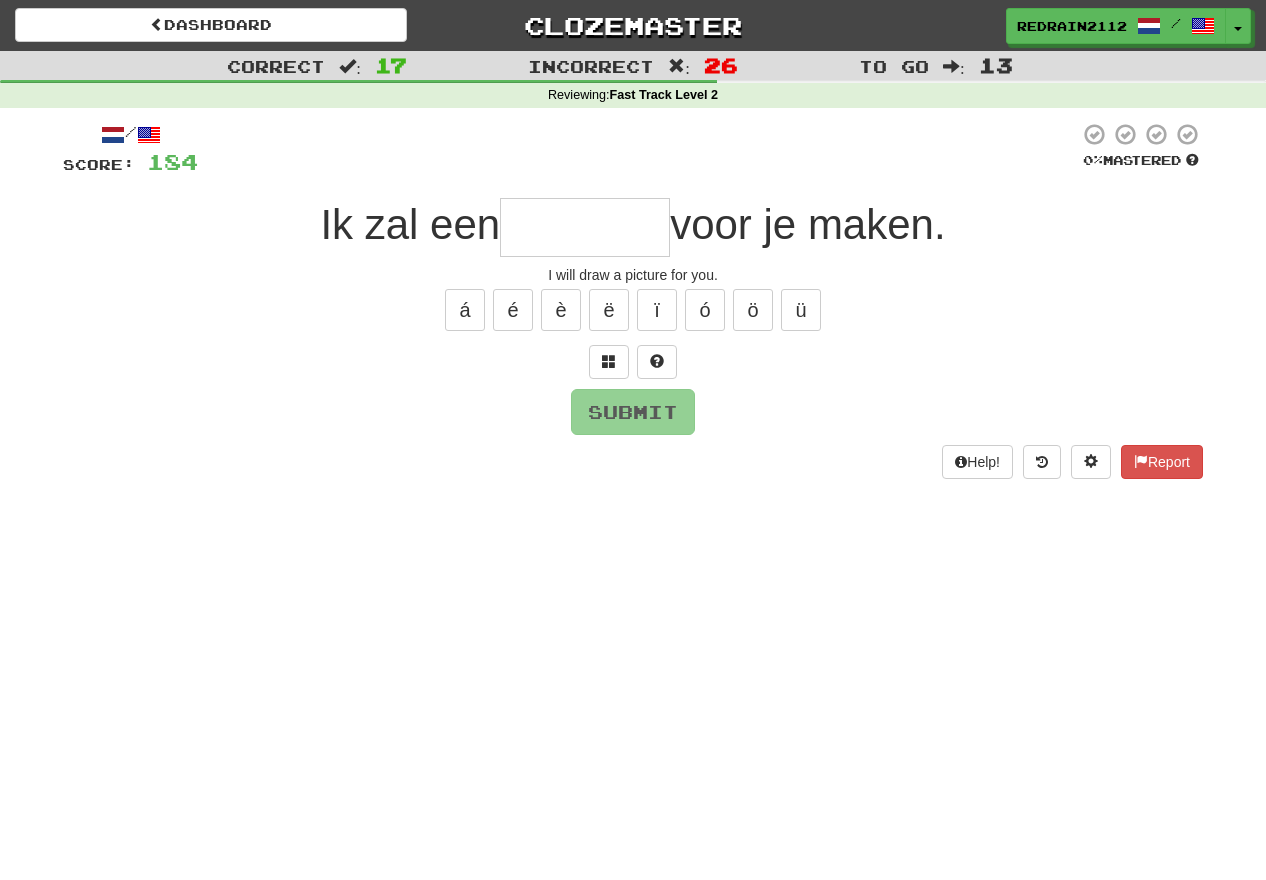 type on "*" 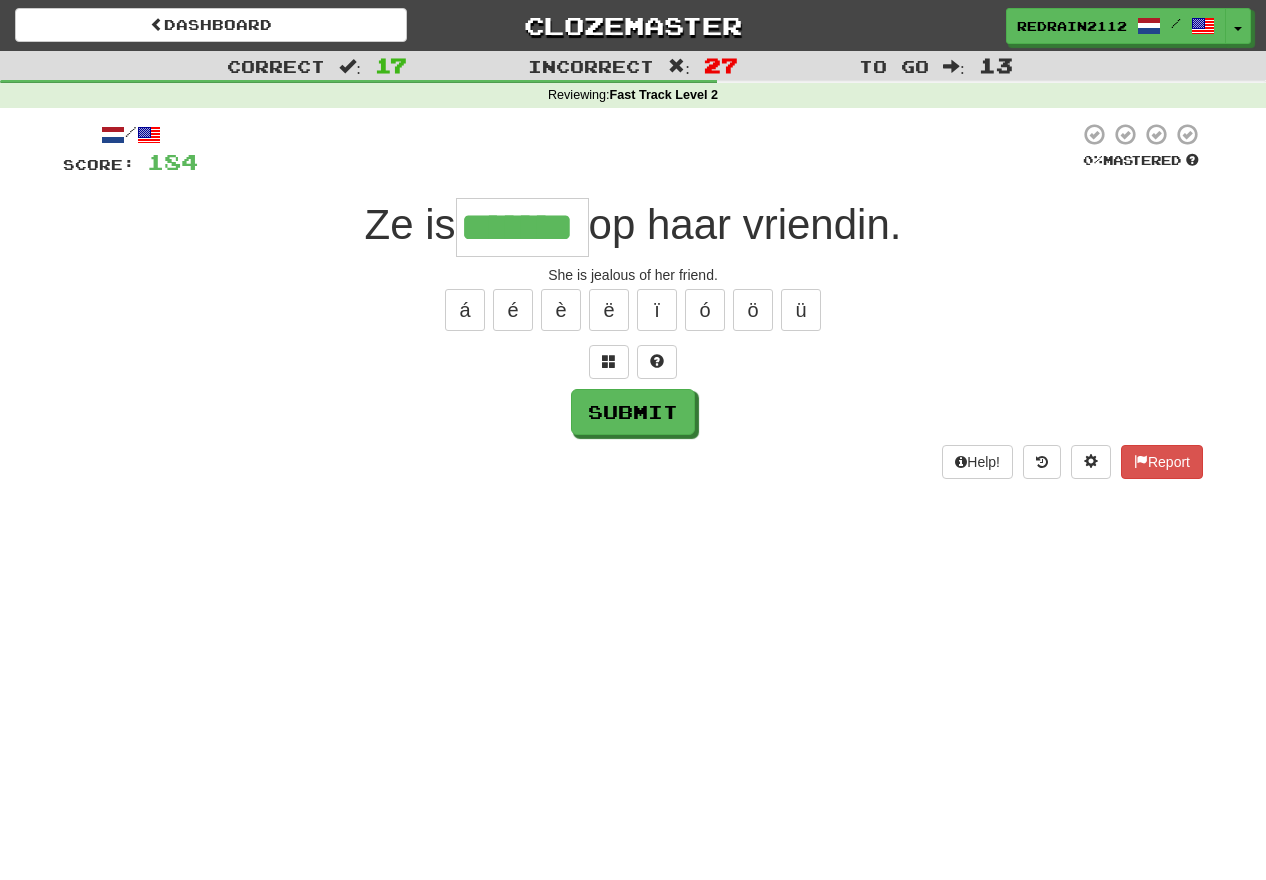 type on "*******" 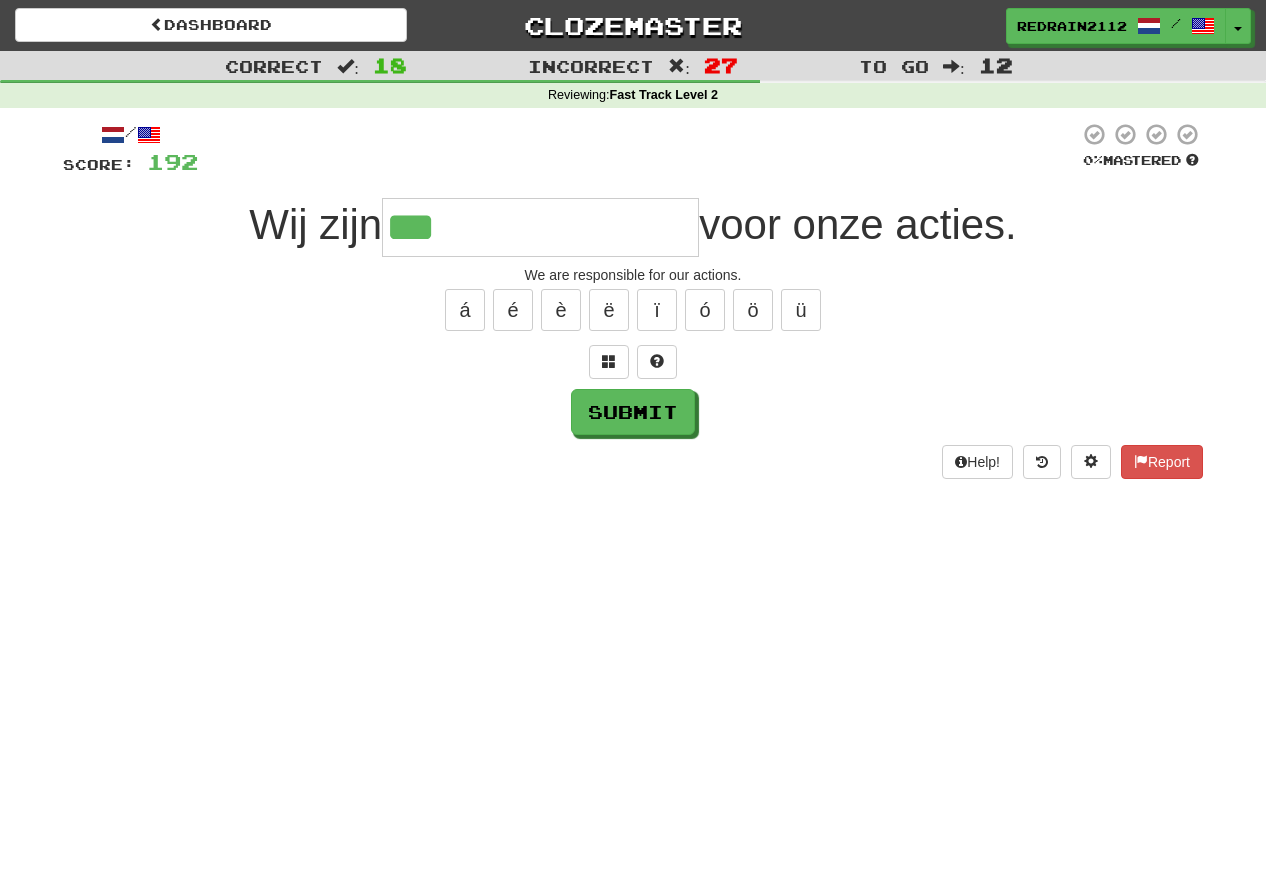 type on "**********" 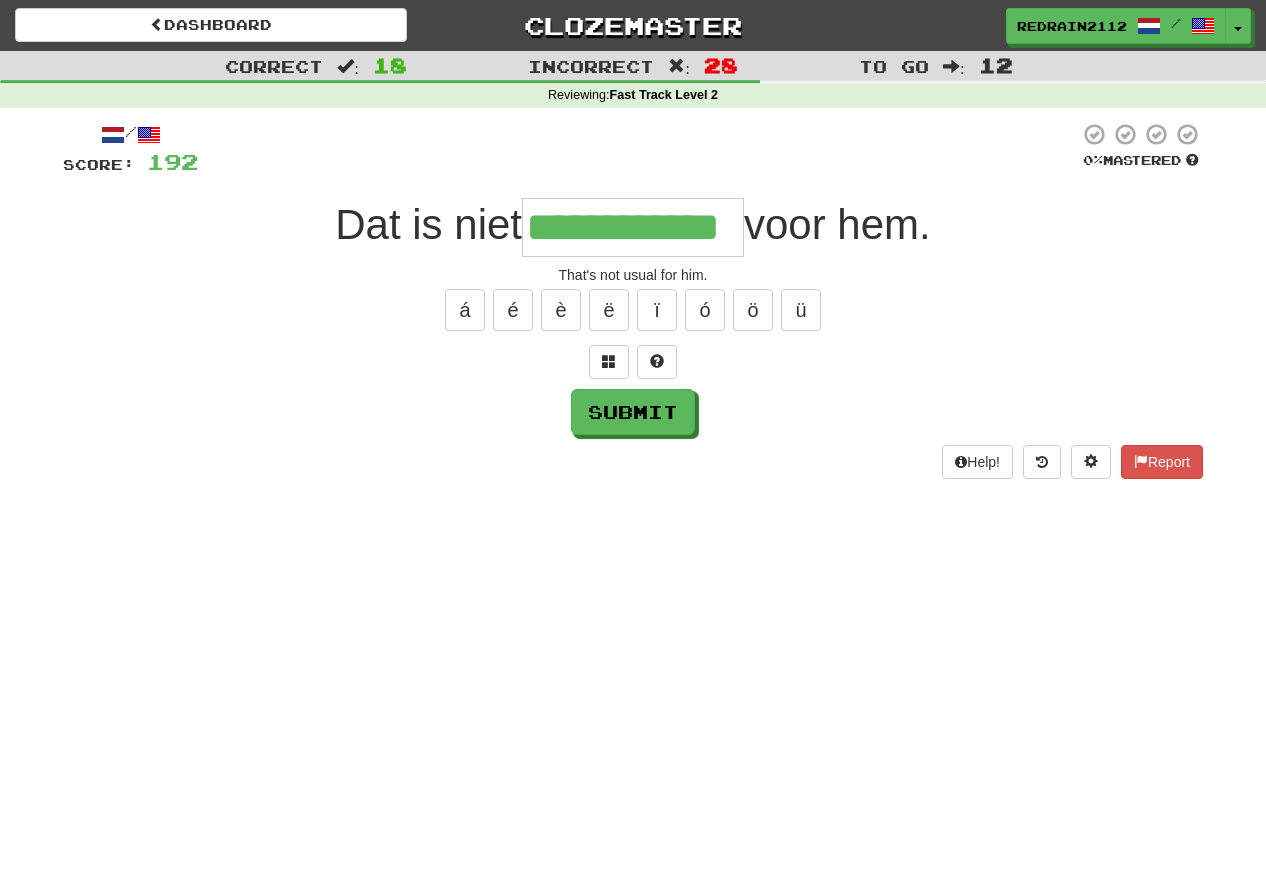 type on "**********" 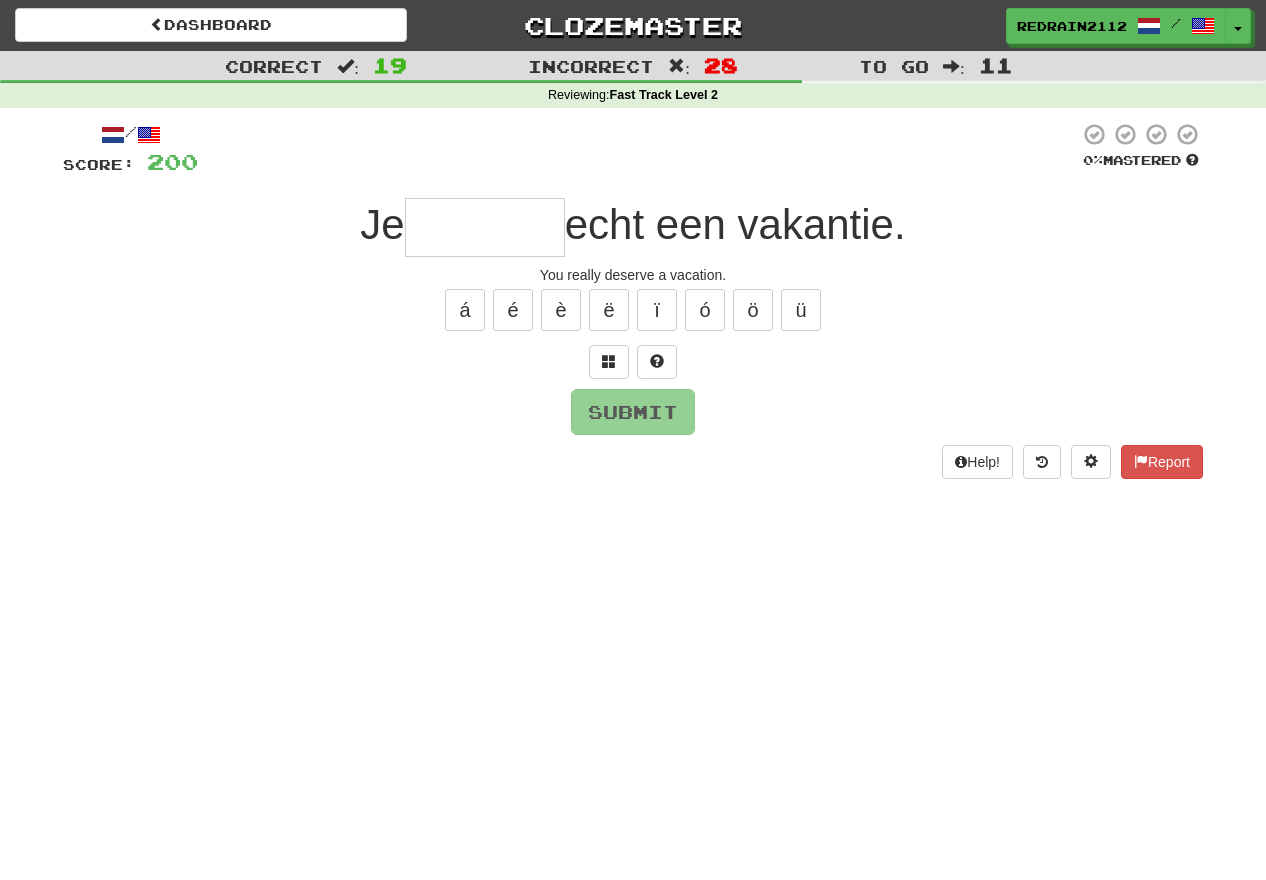 type on "*" 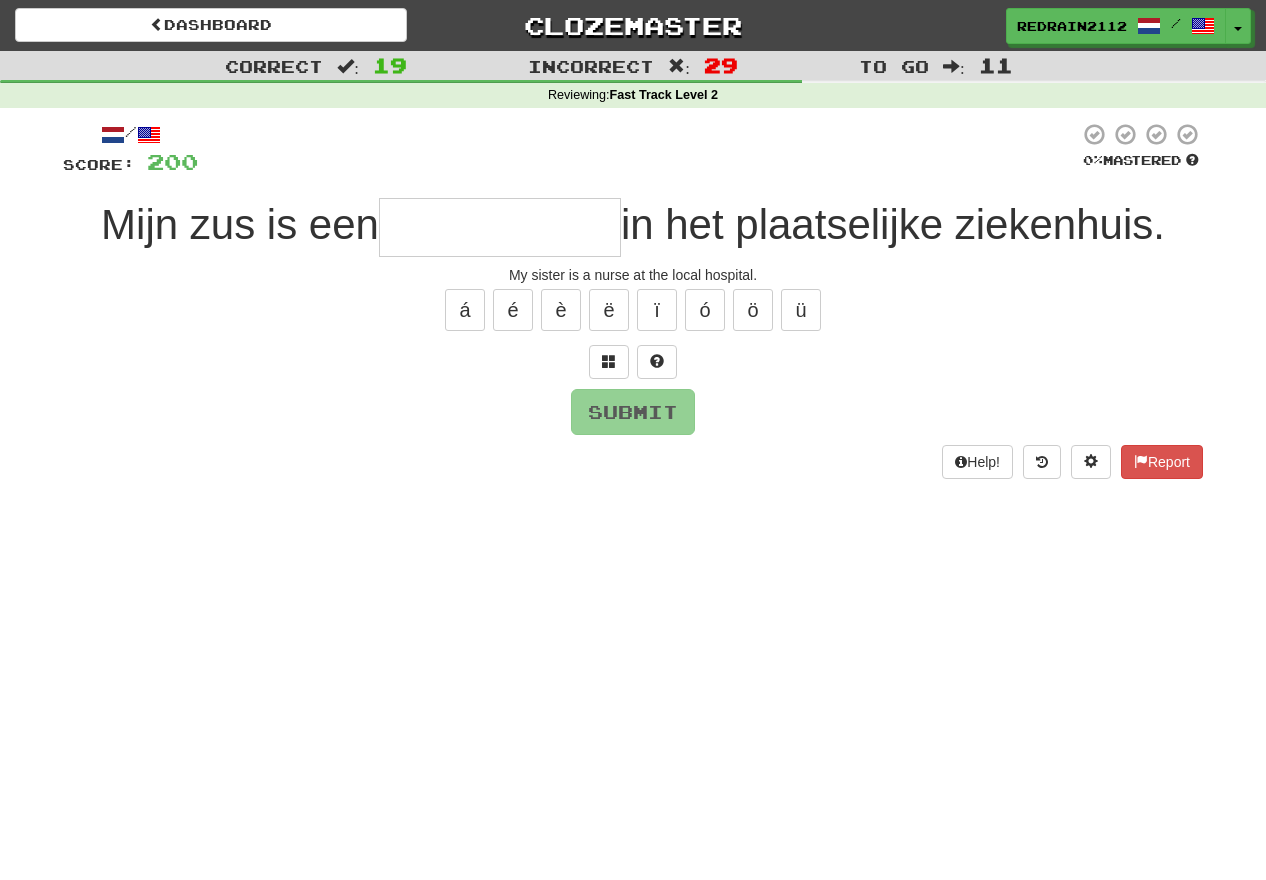 type on "*" 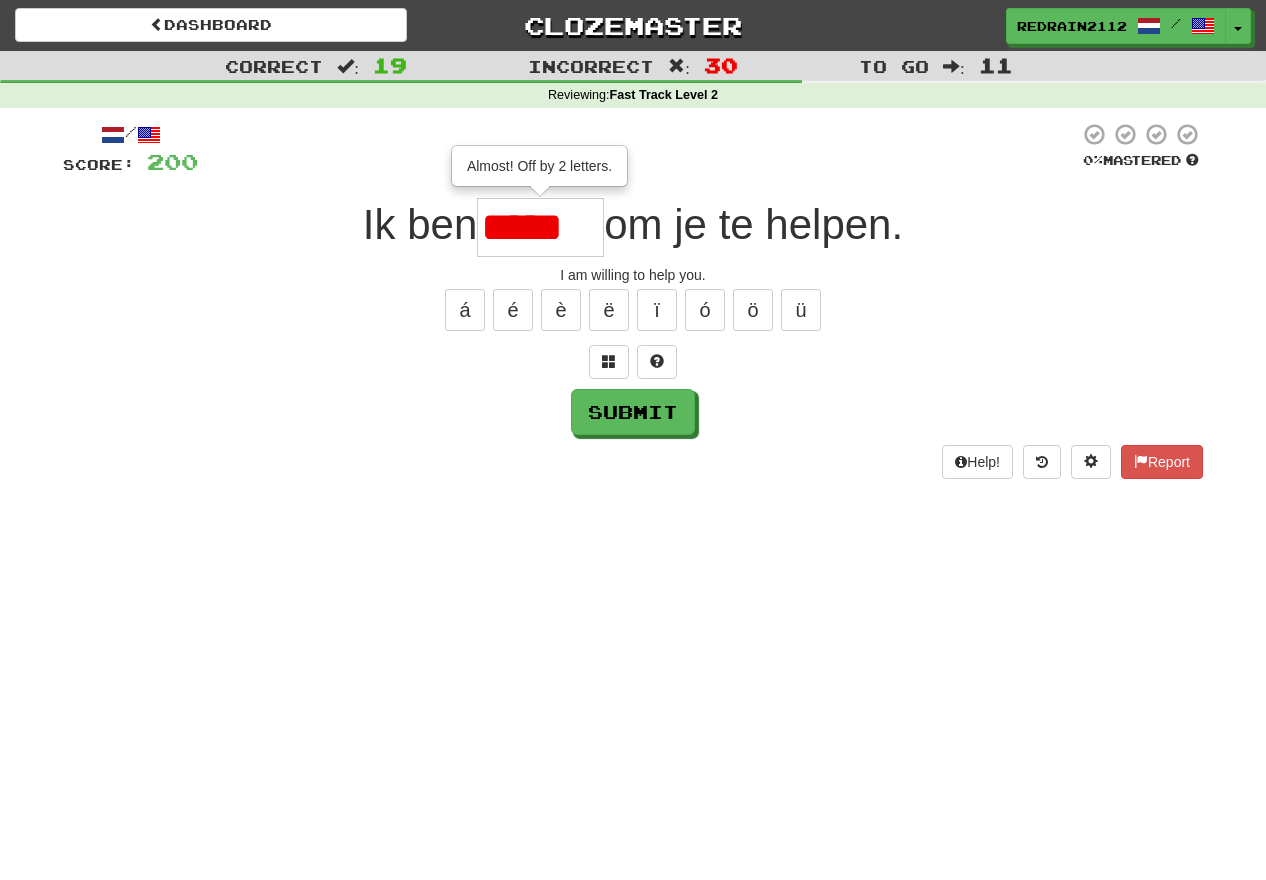 type on "******" 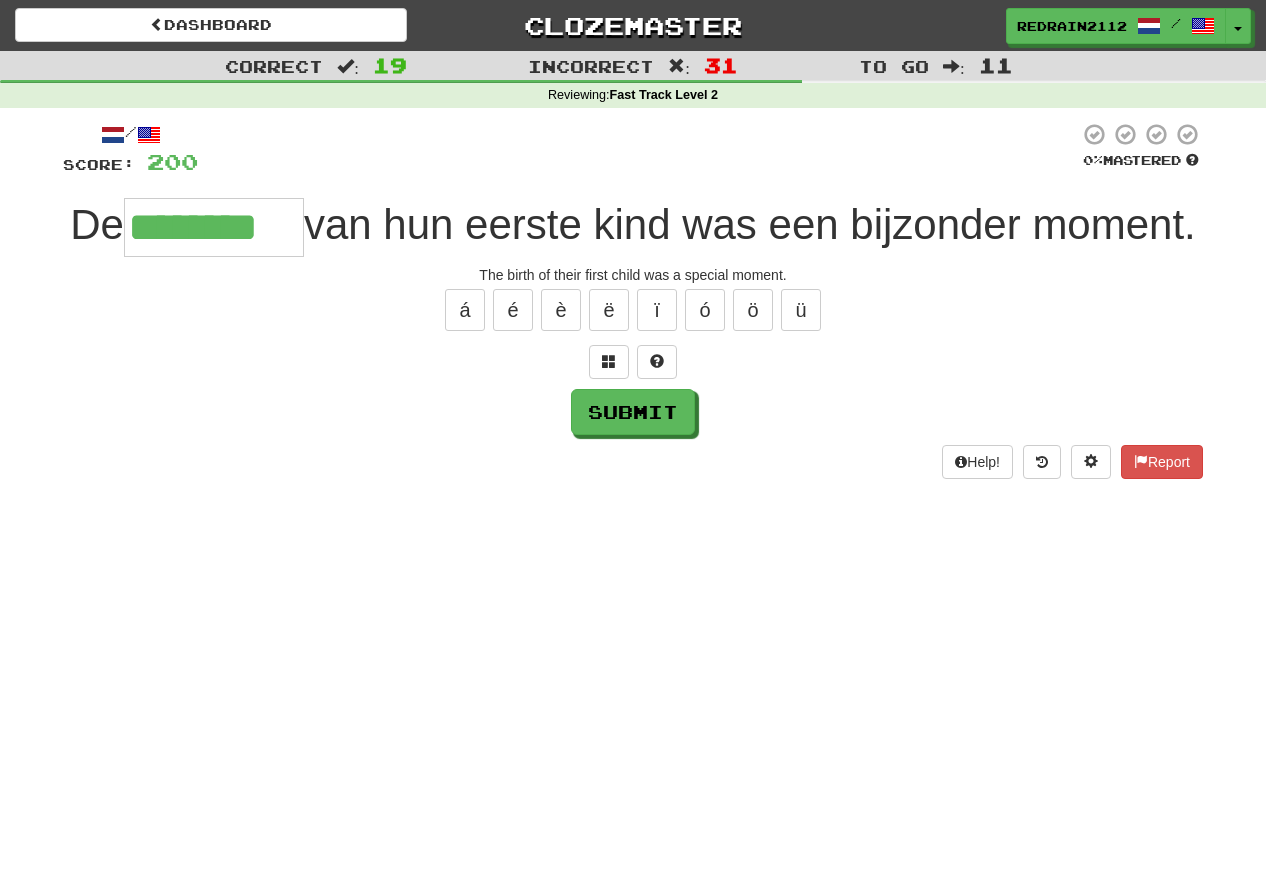type on "********" 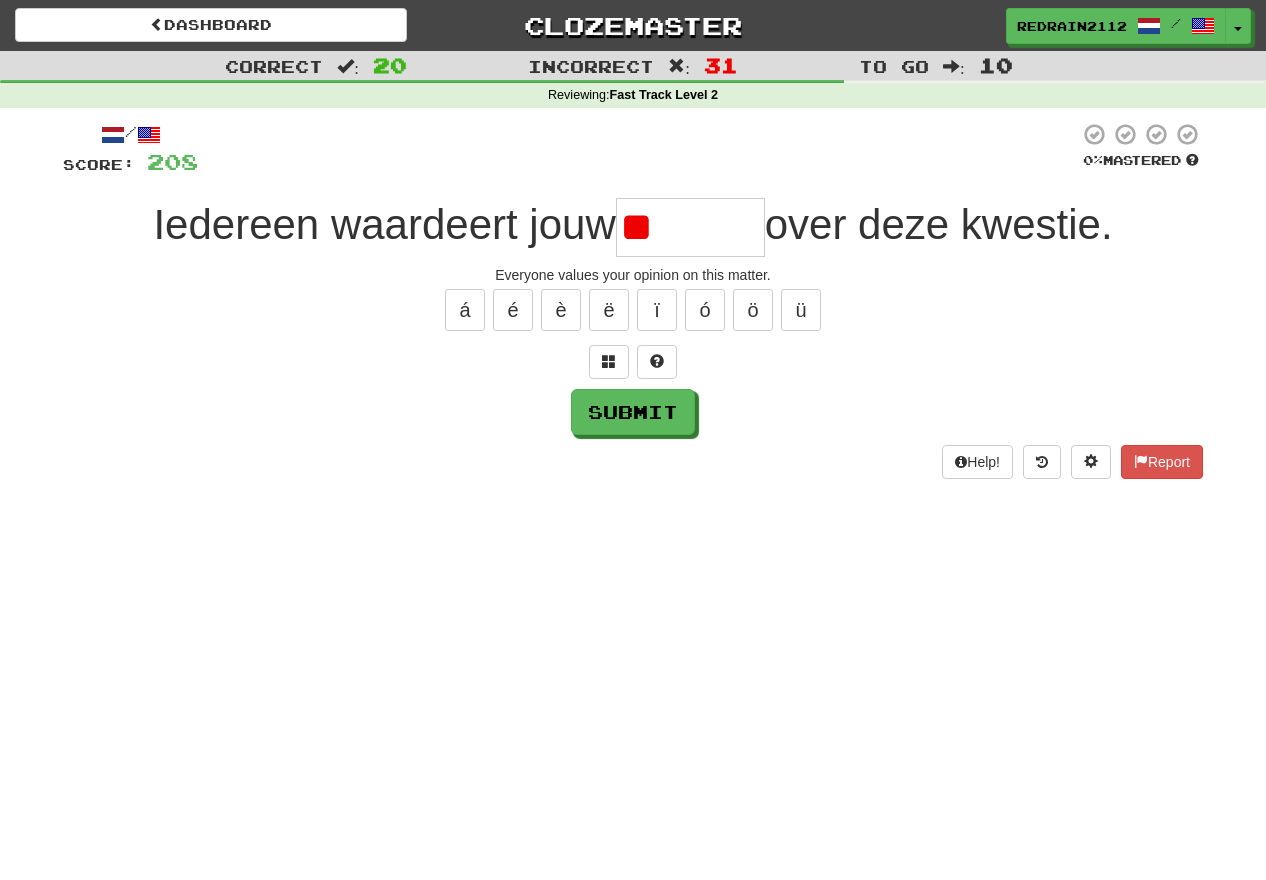 type on "*" 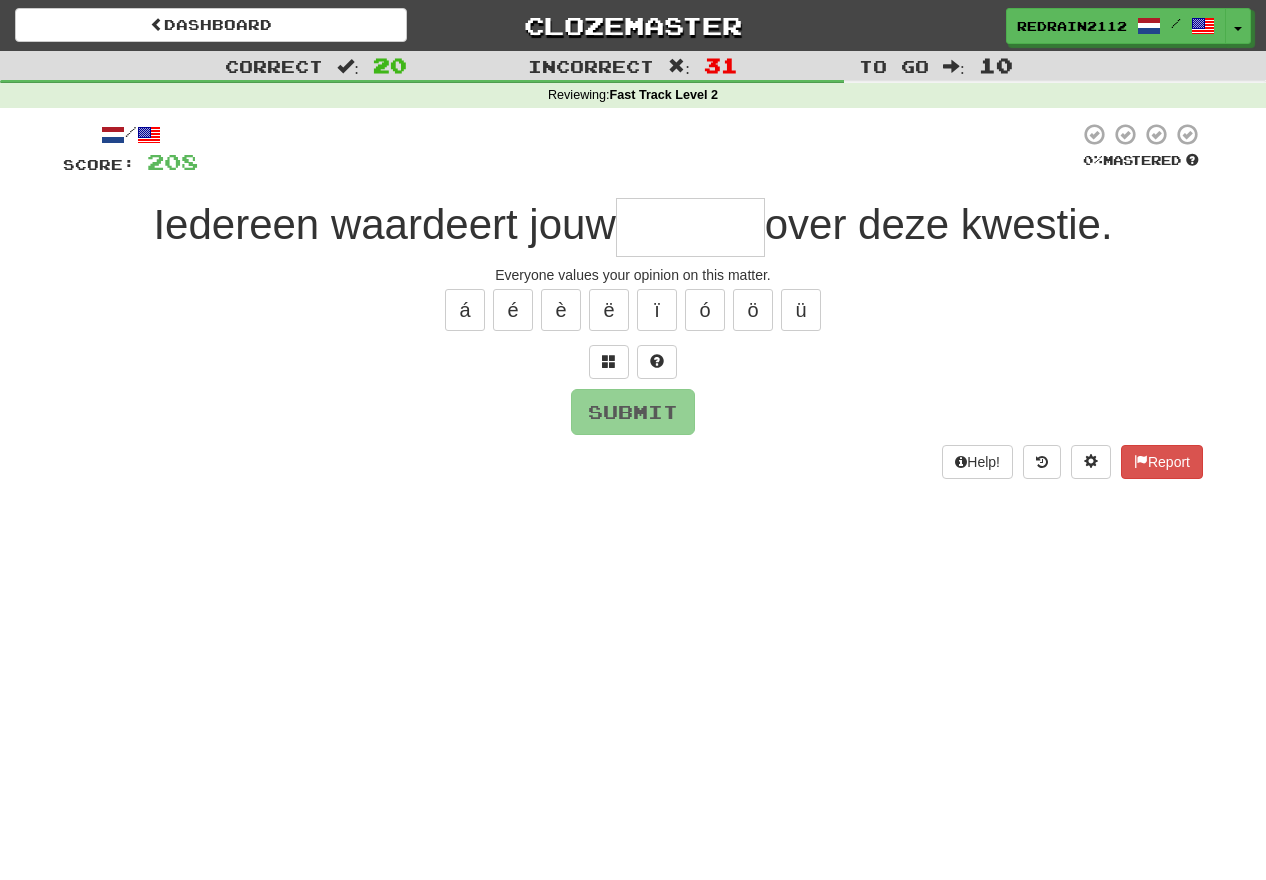 type on "******" 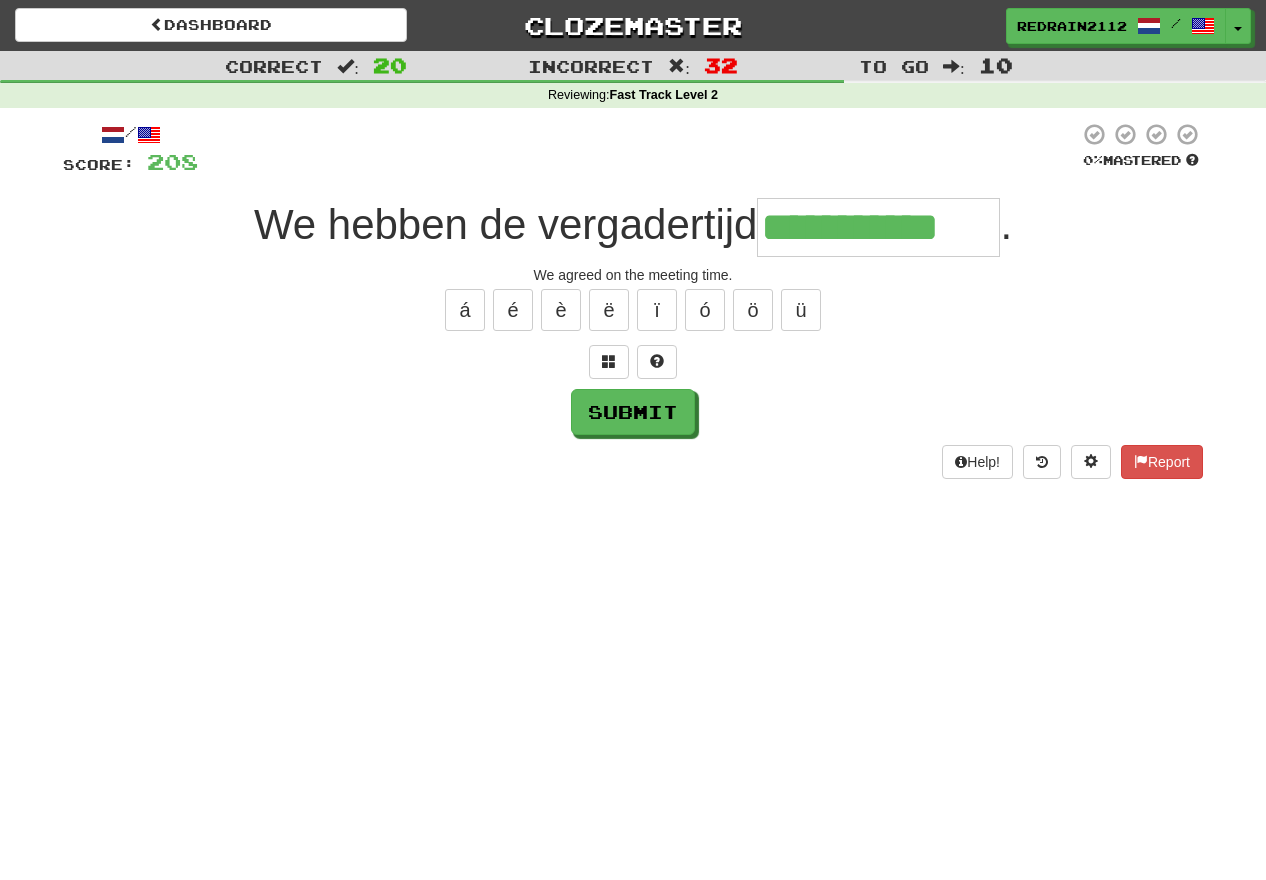 type on "**********" 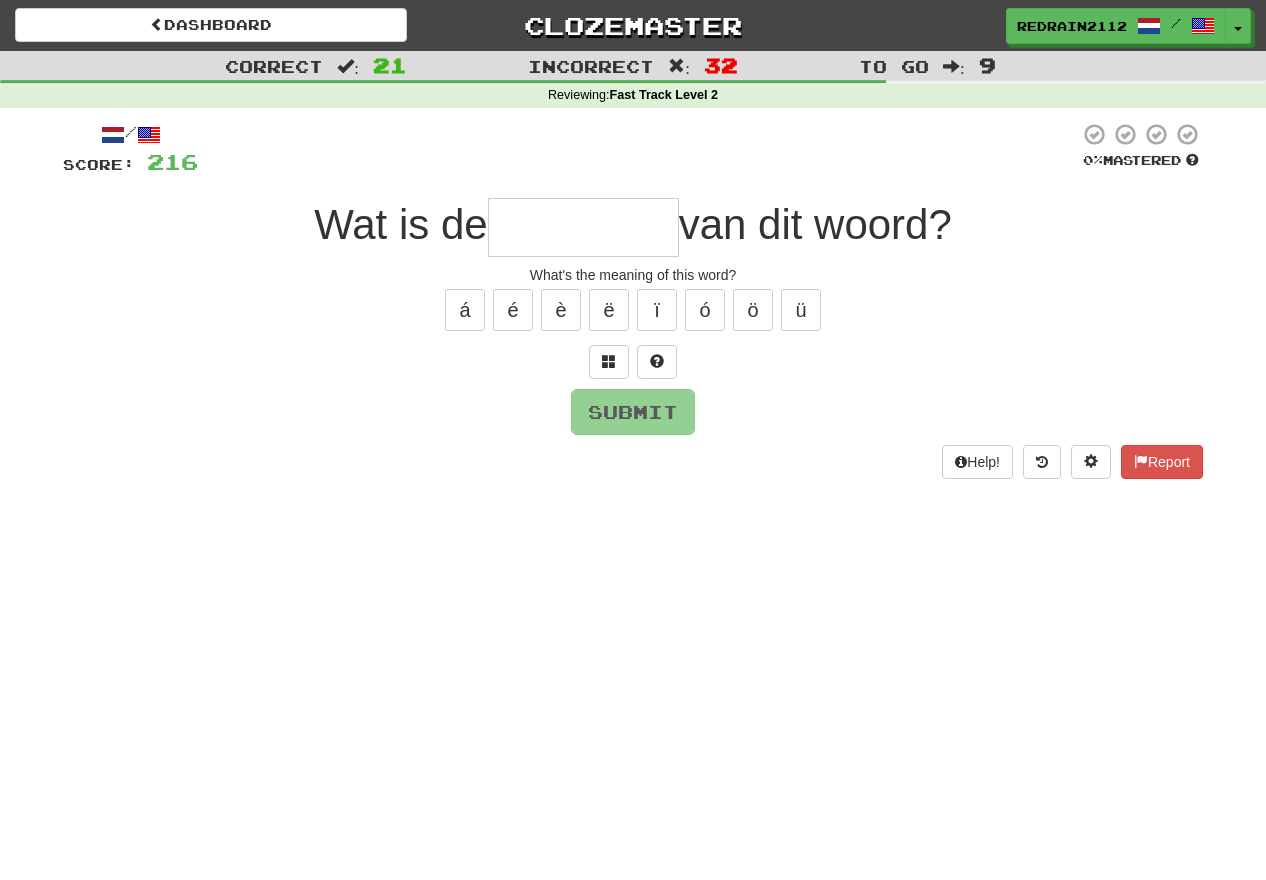 type on "*" 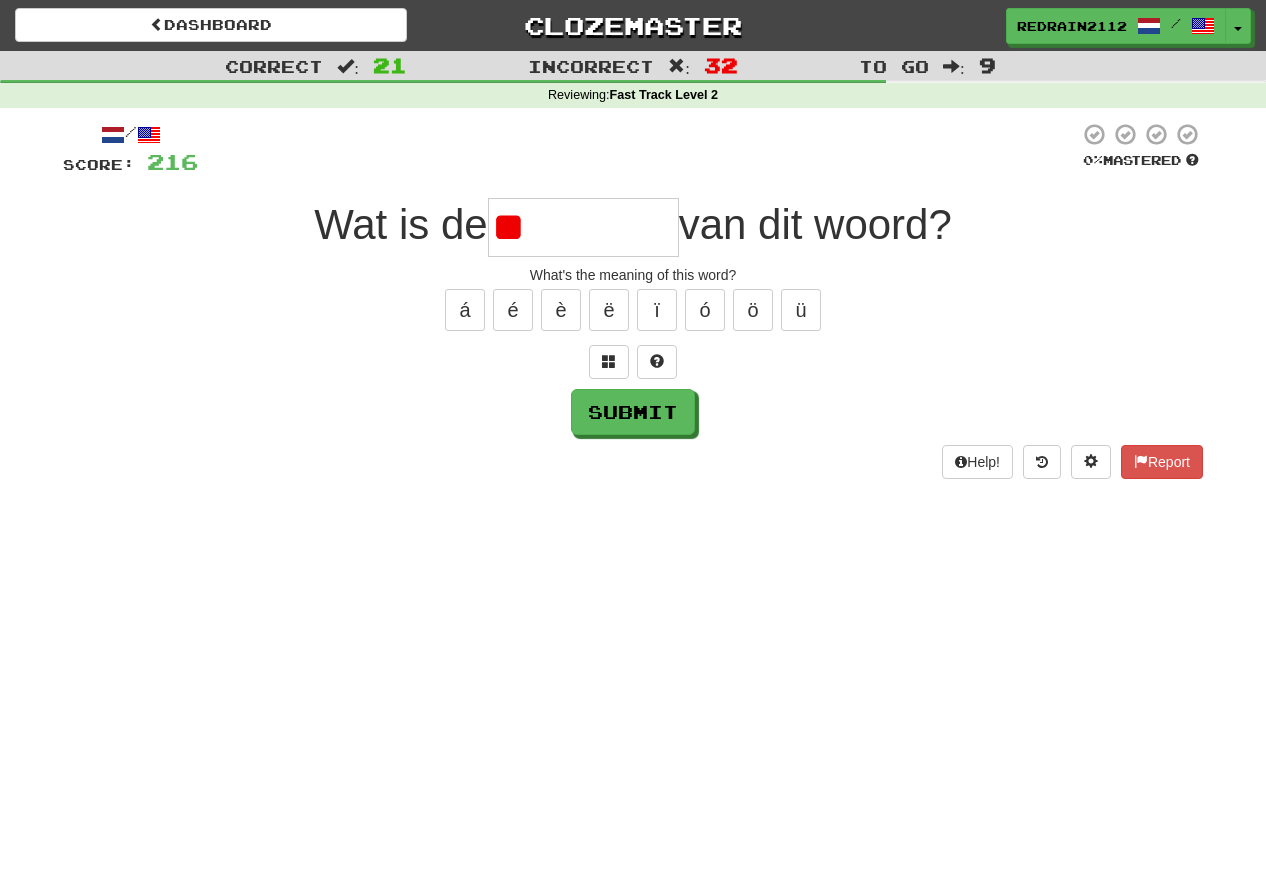 type on "*" 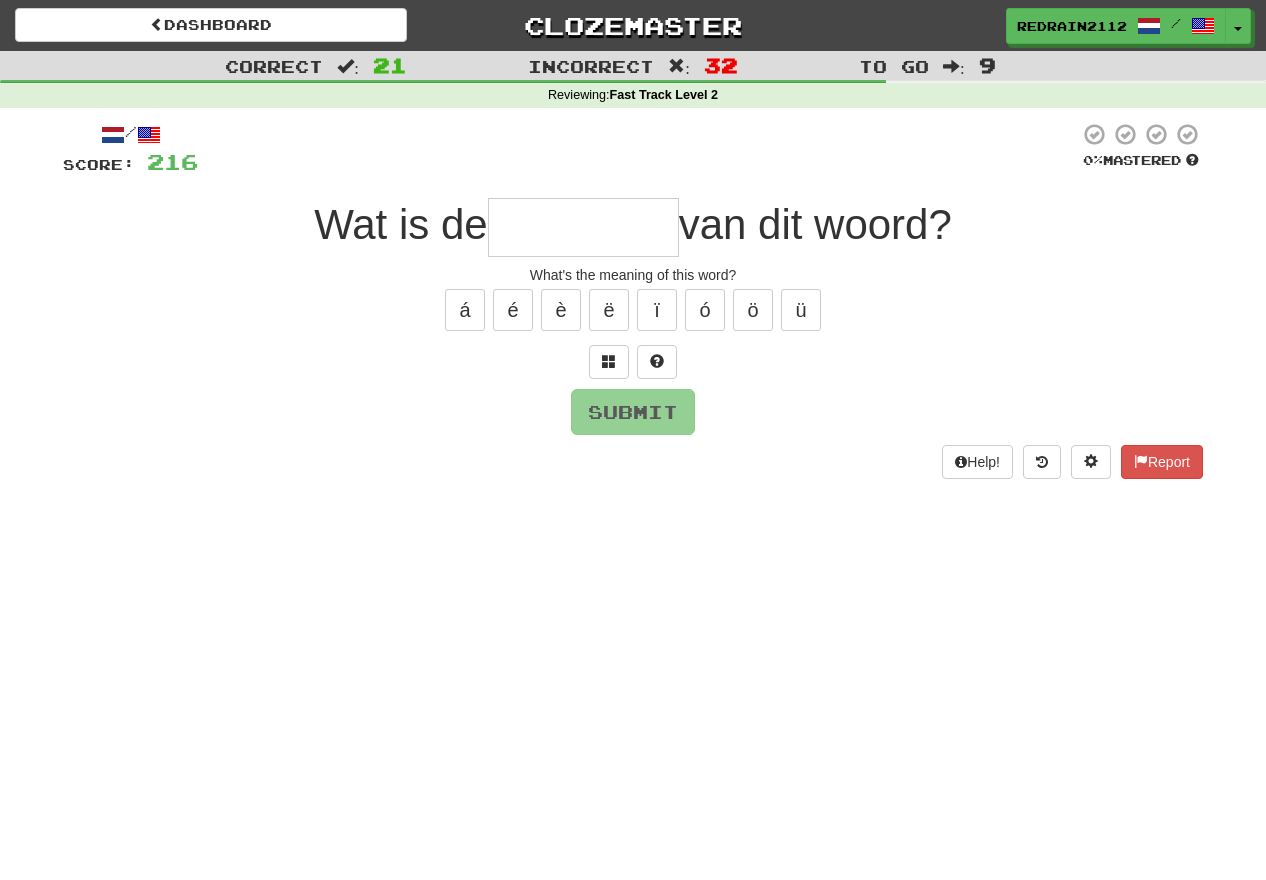type on "*" 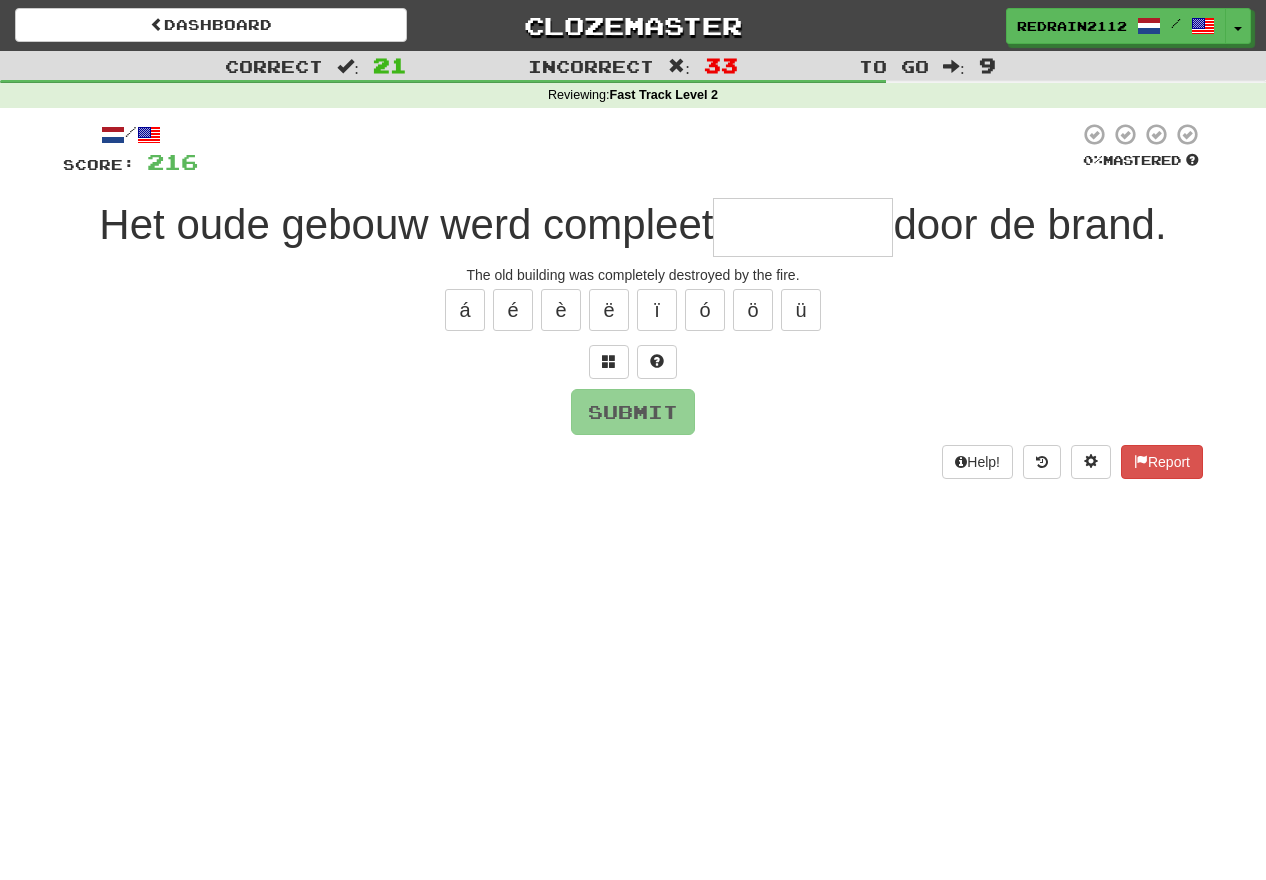 type on "********" 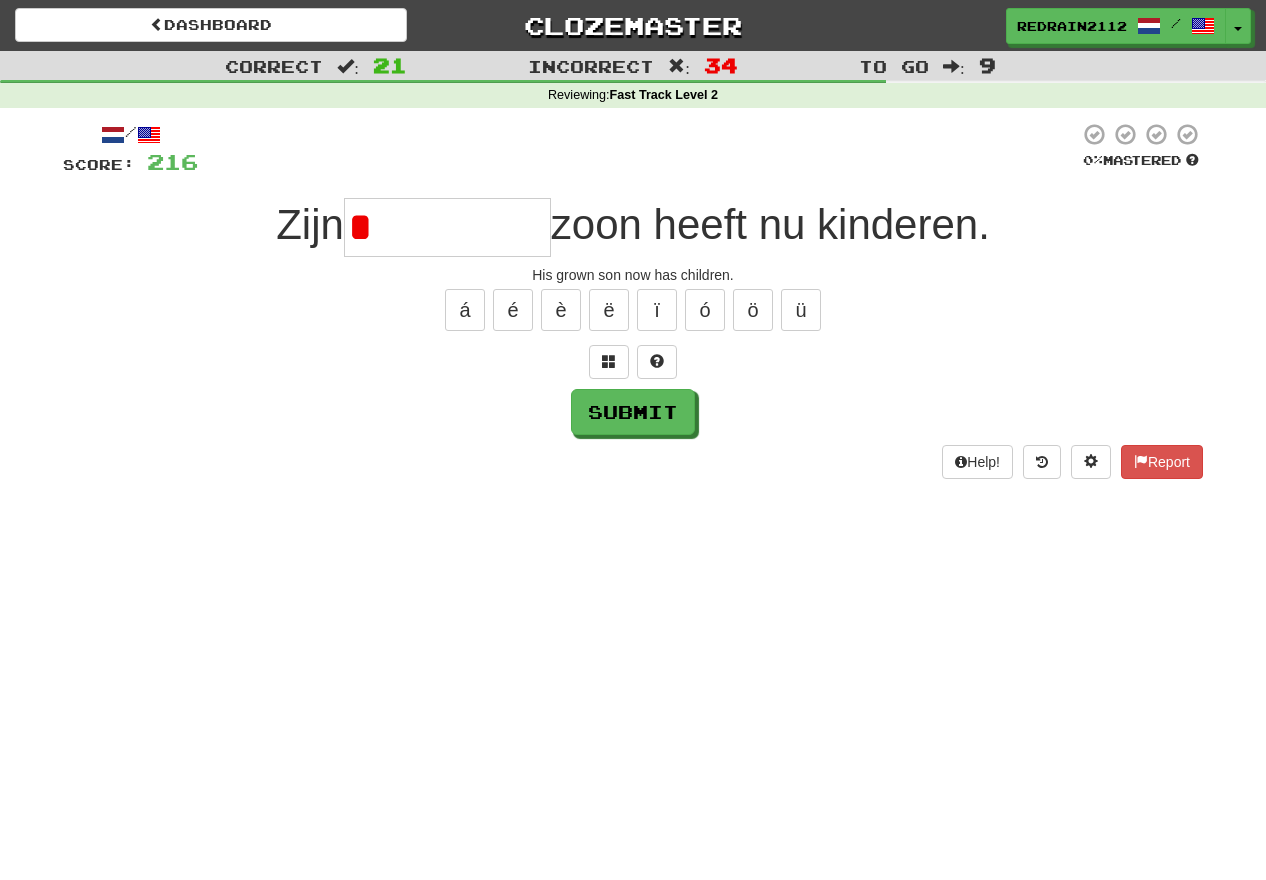 type on "*********" 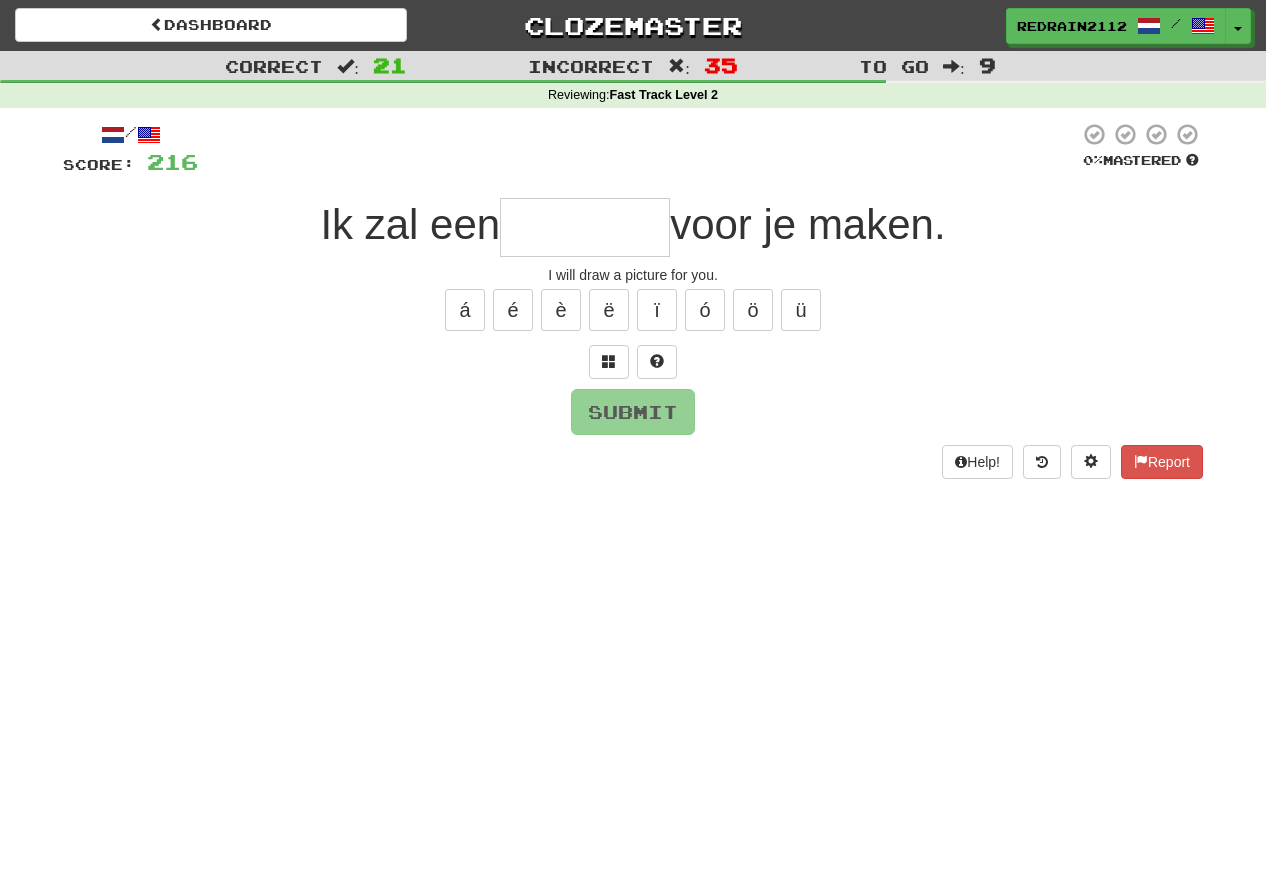 type on "*" 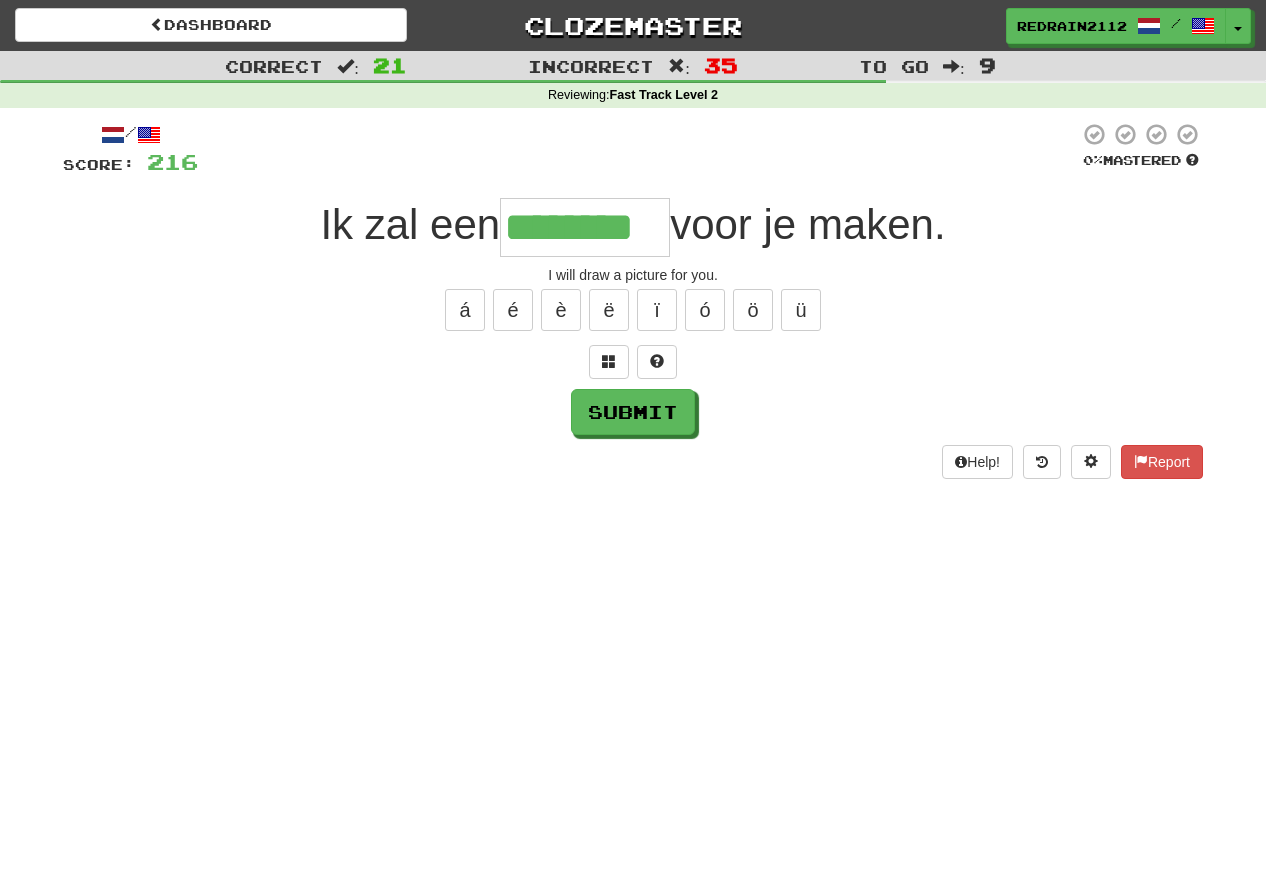 type on "********" 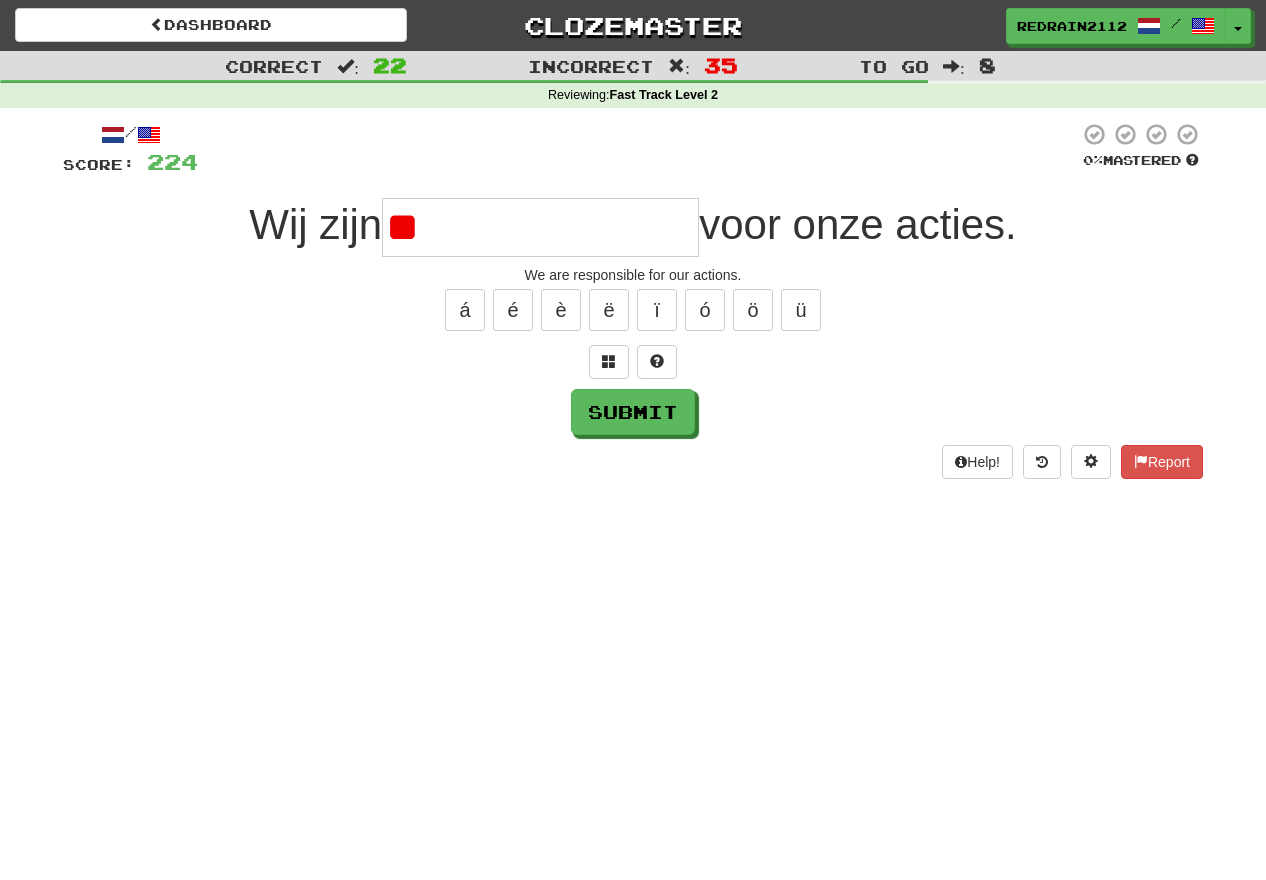 type on "*" 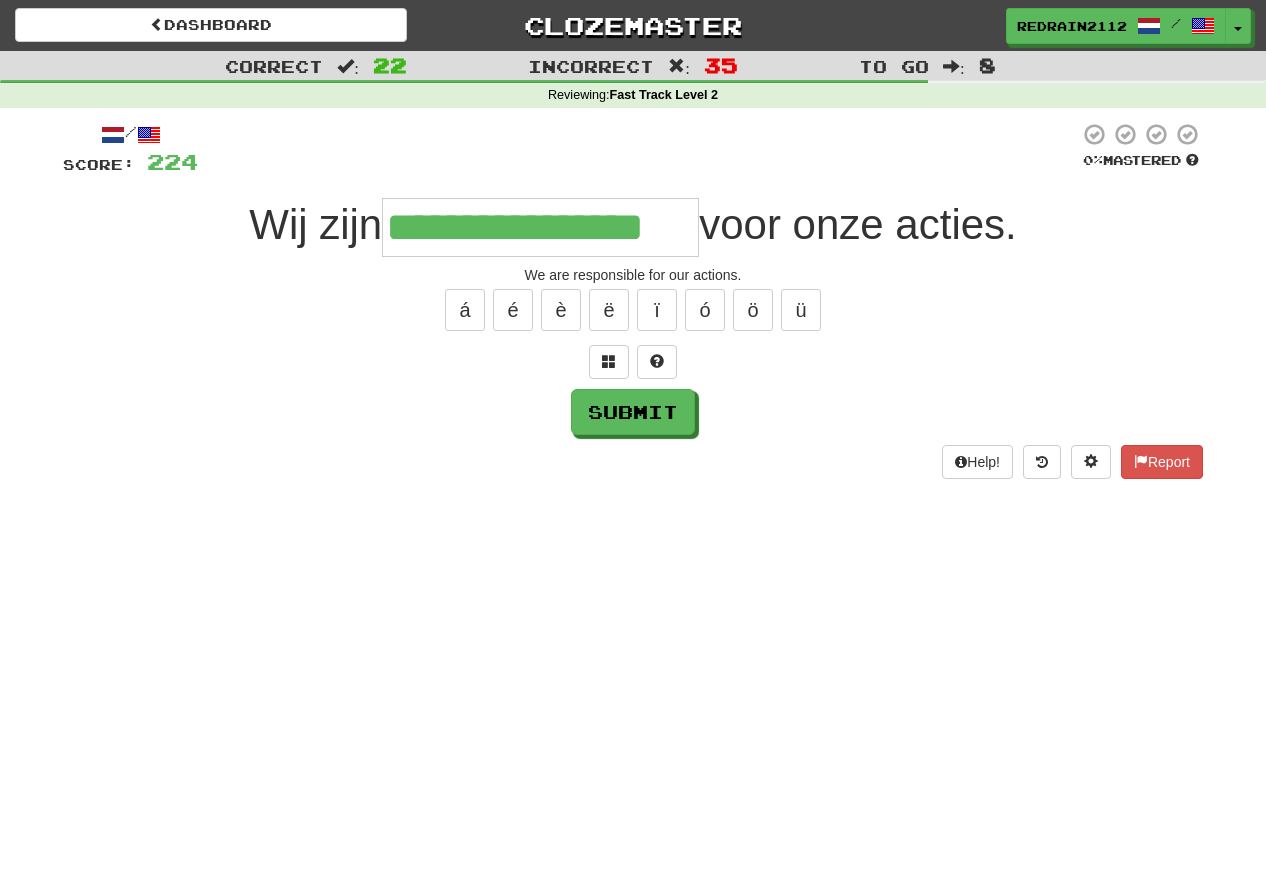 type on "**********" 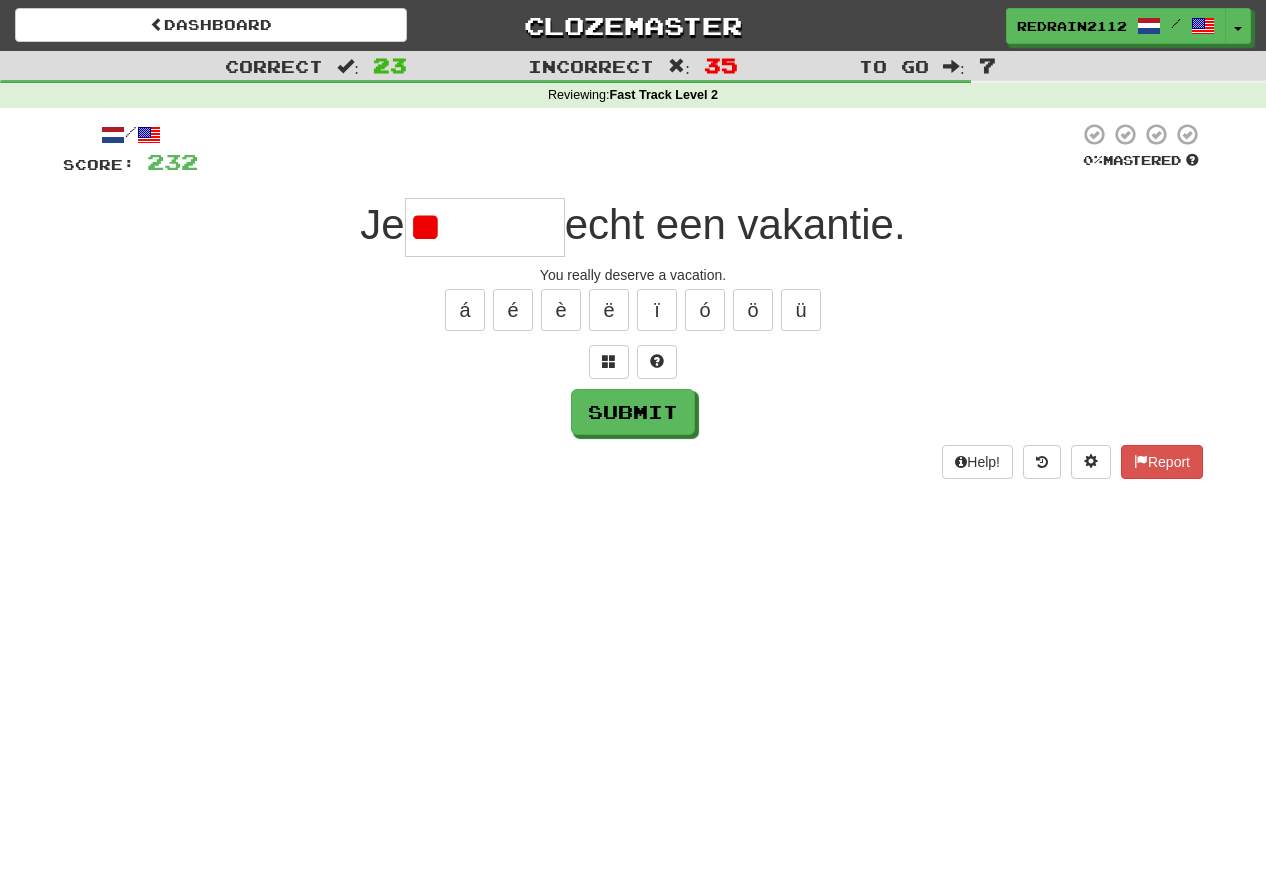 type on "*" 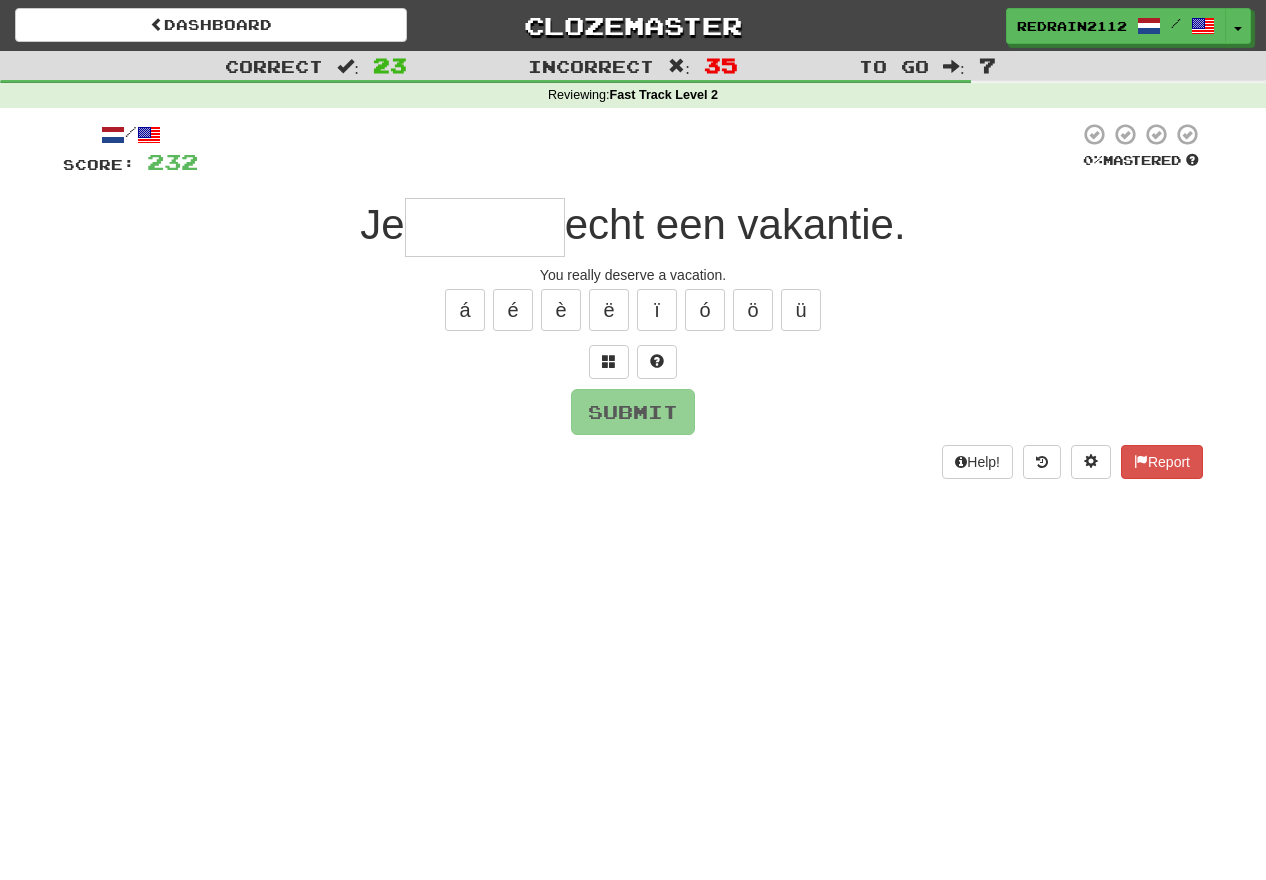 type on "********" 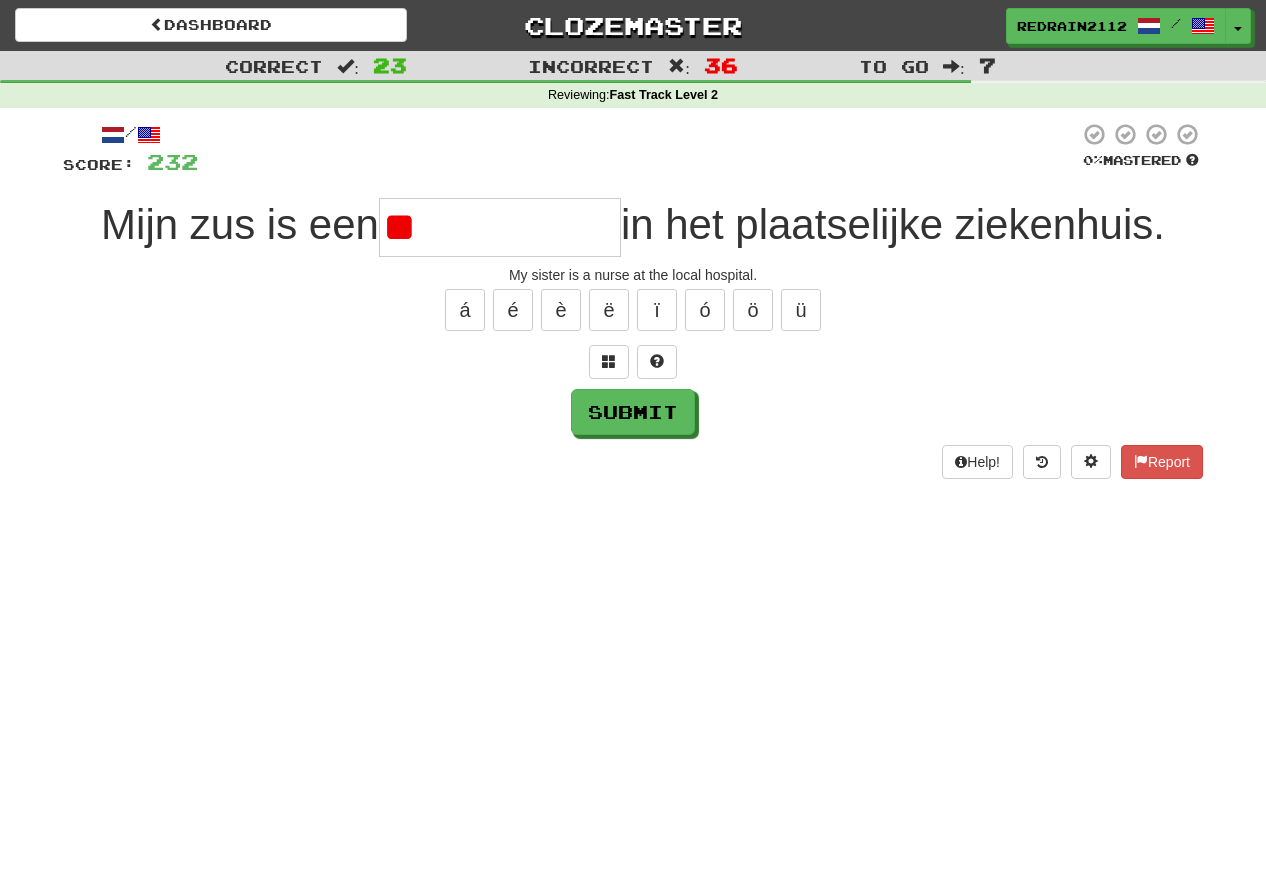 type on "**********" 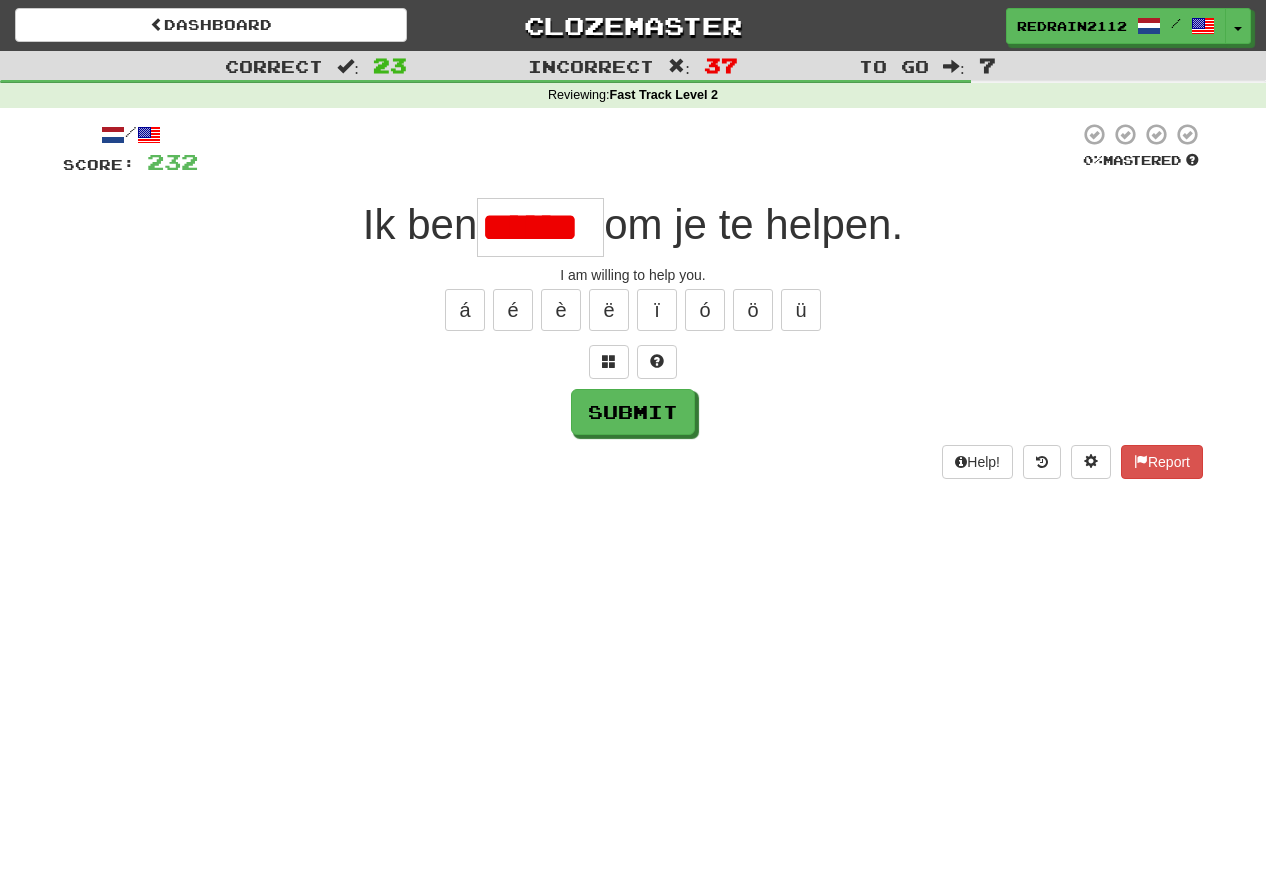 scroll, scrollTop: 0, scrollLeft: 0, axis: both 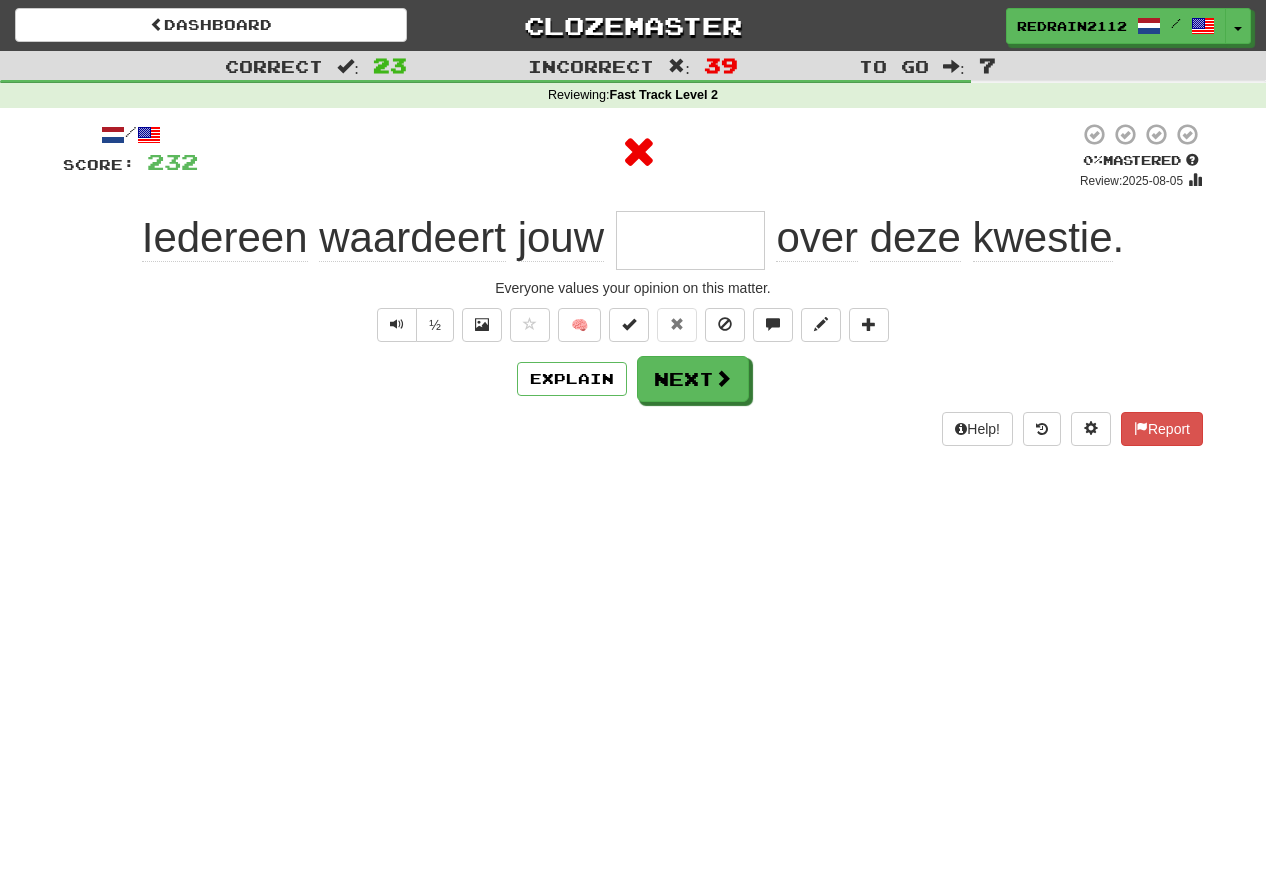 type on "******" 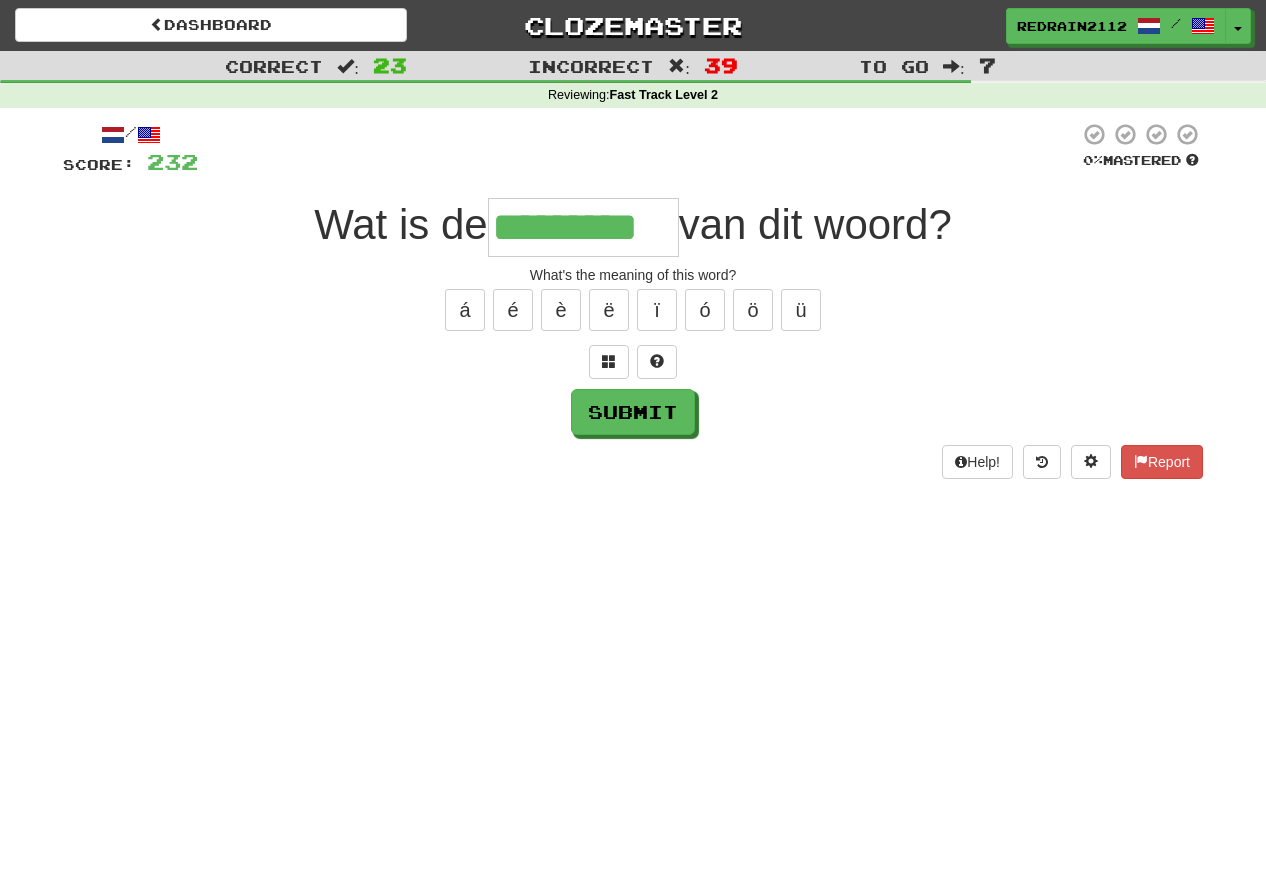 type on "*********" 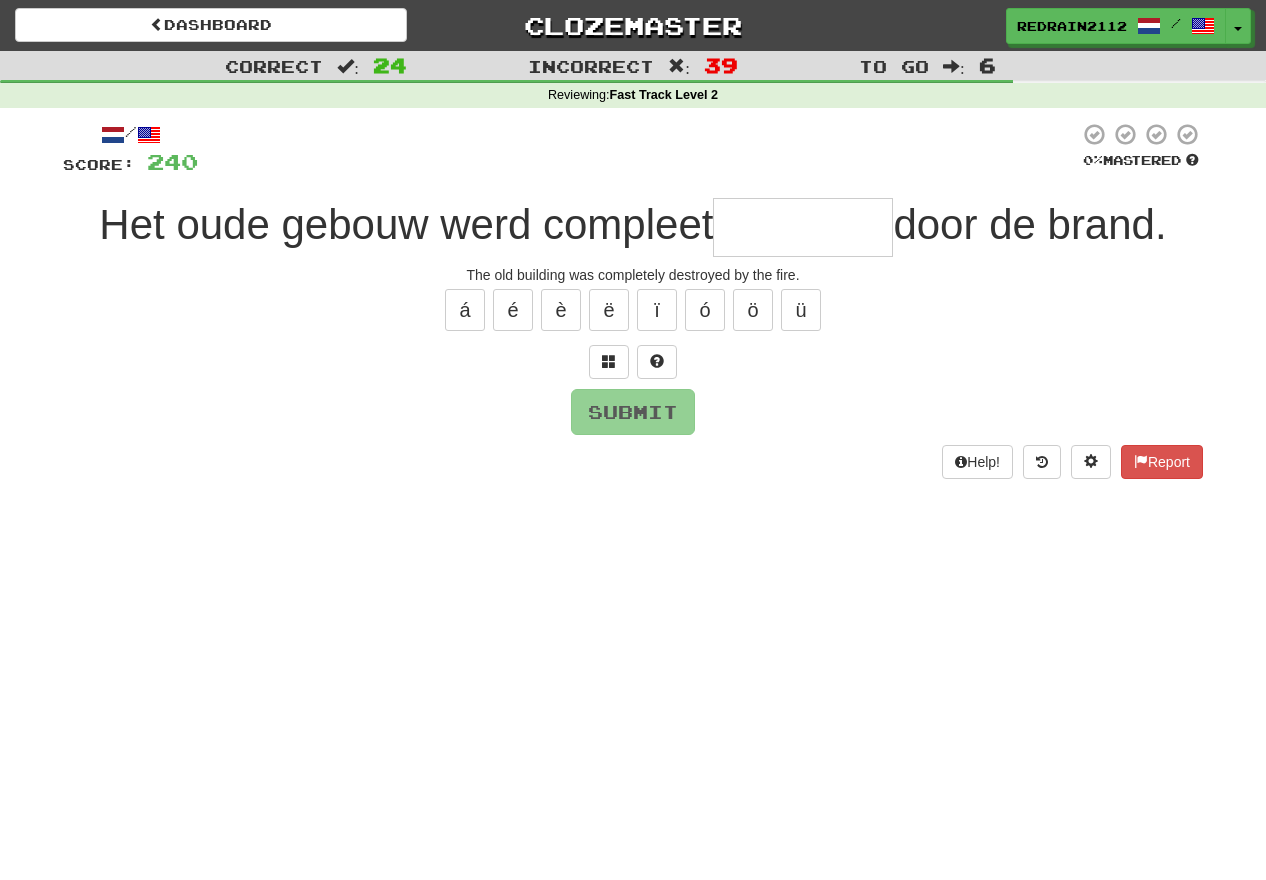 type on "********" 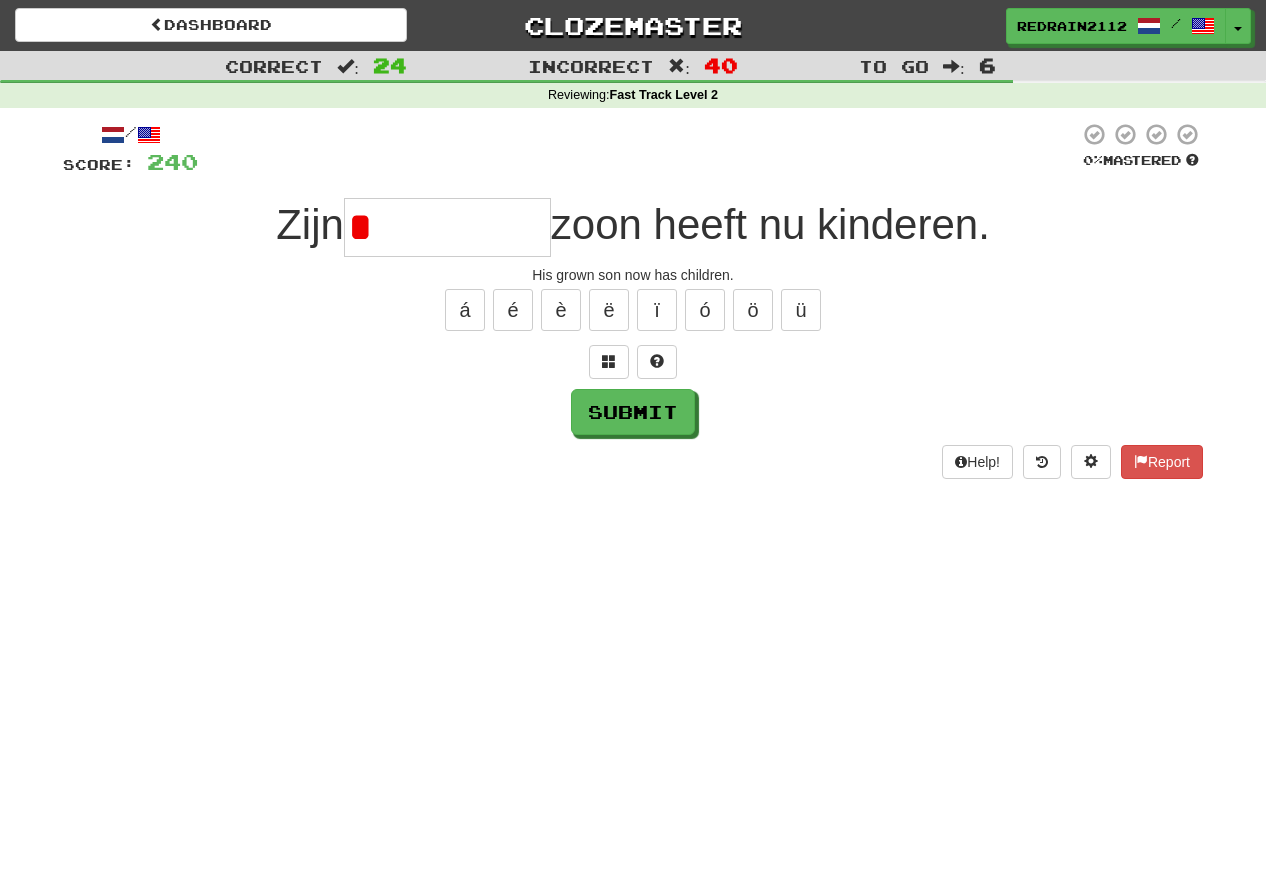 type on "*********" 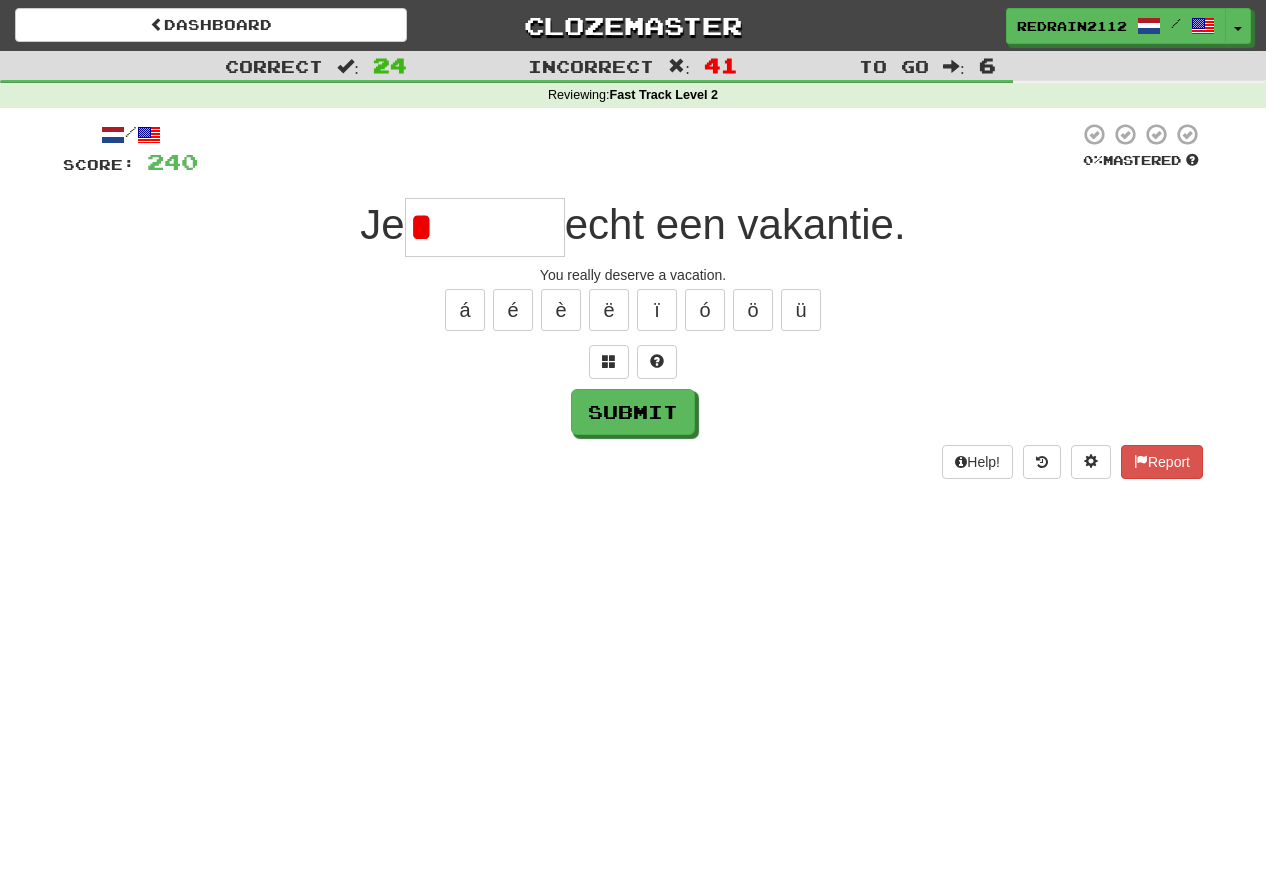type on "********" 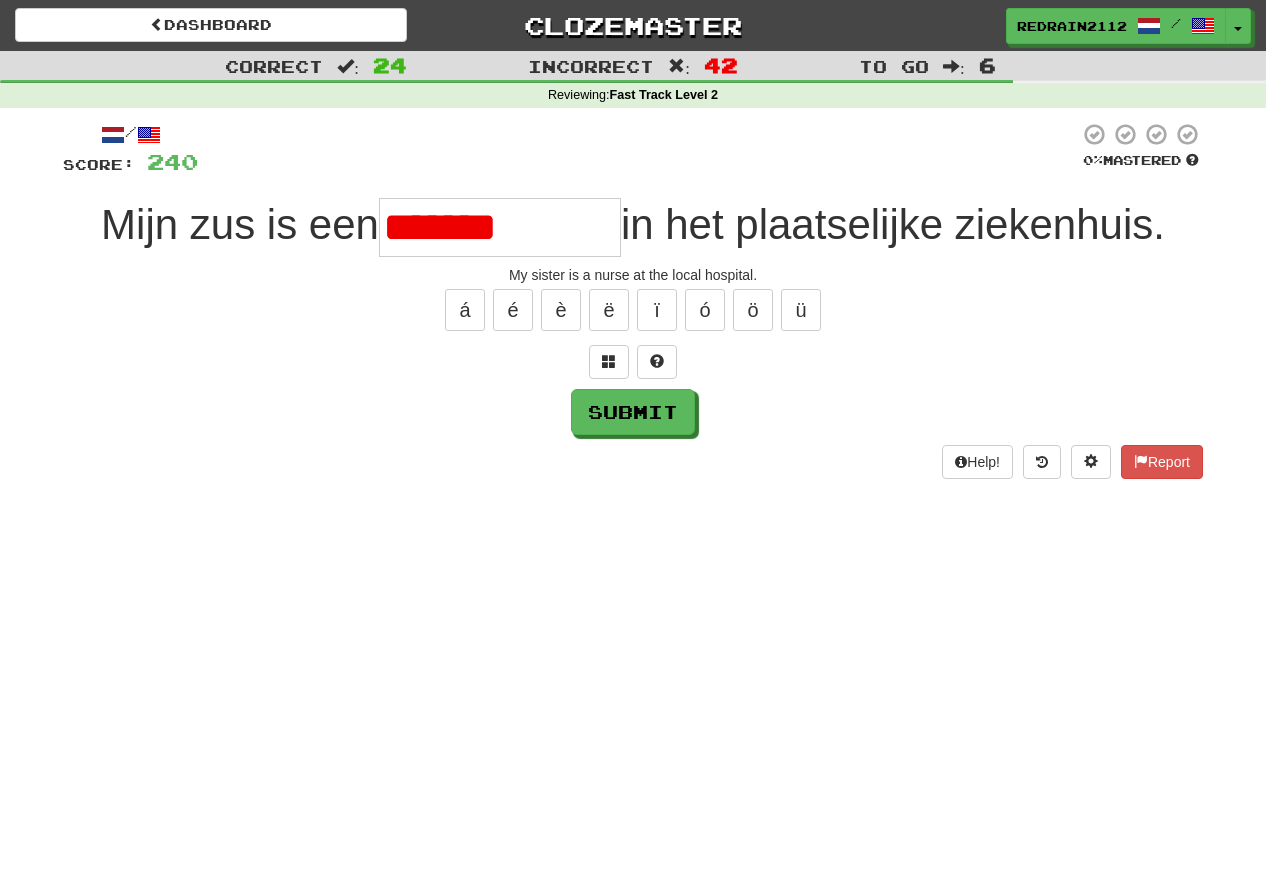 type on "**********" 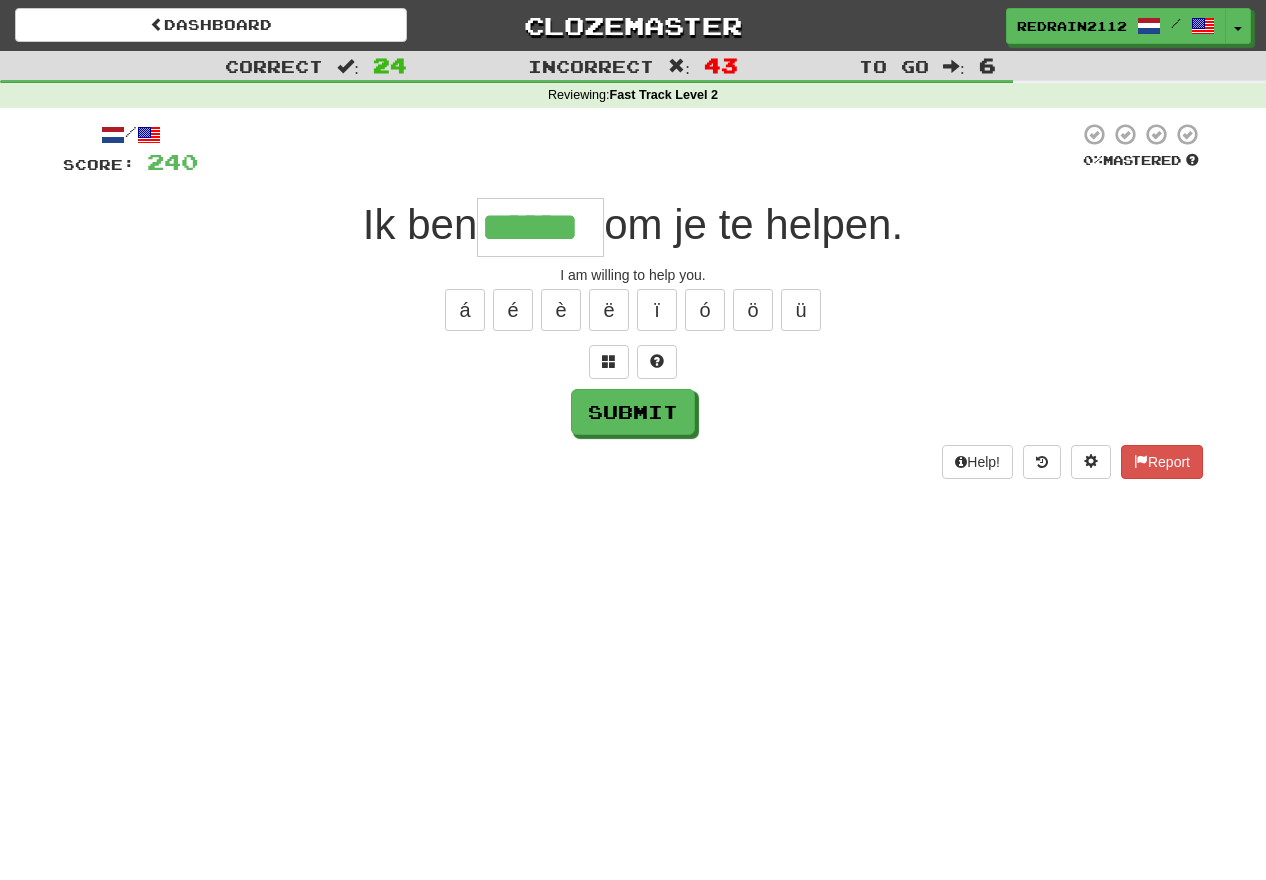 type on "******" 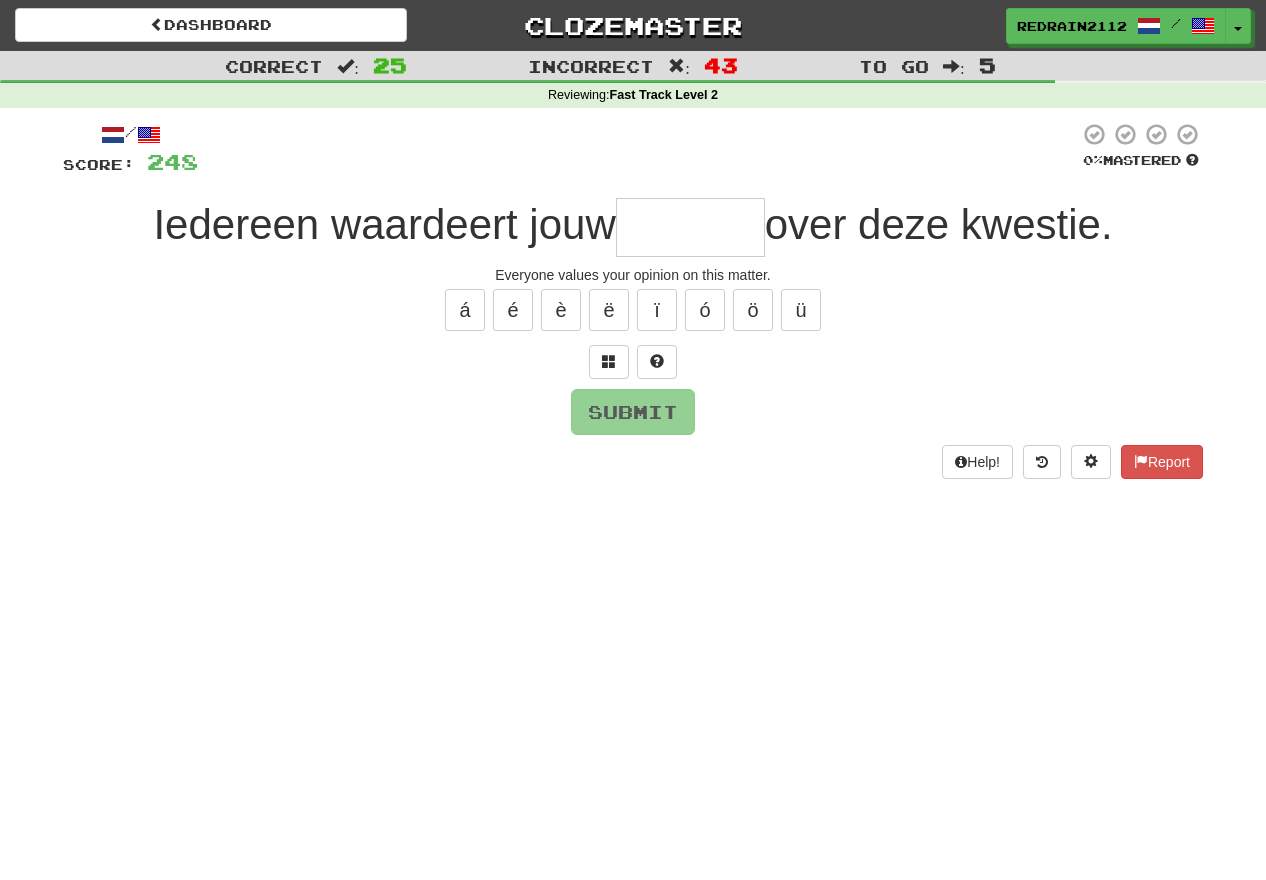 type on "*" 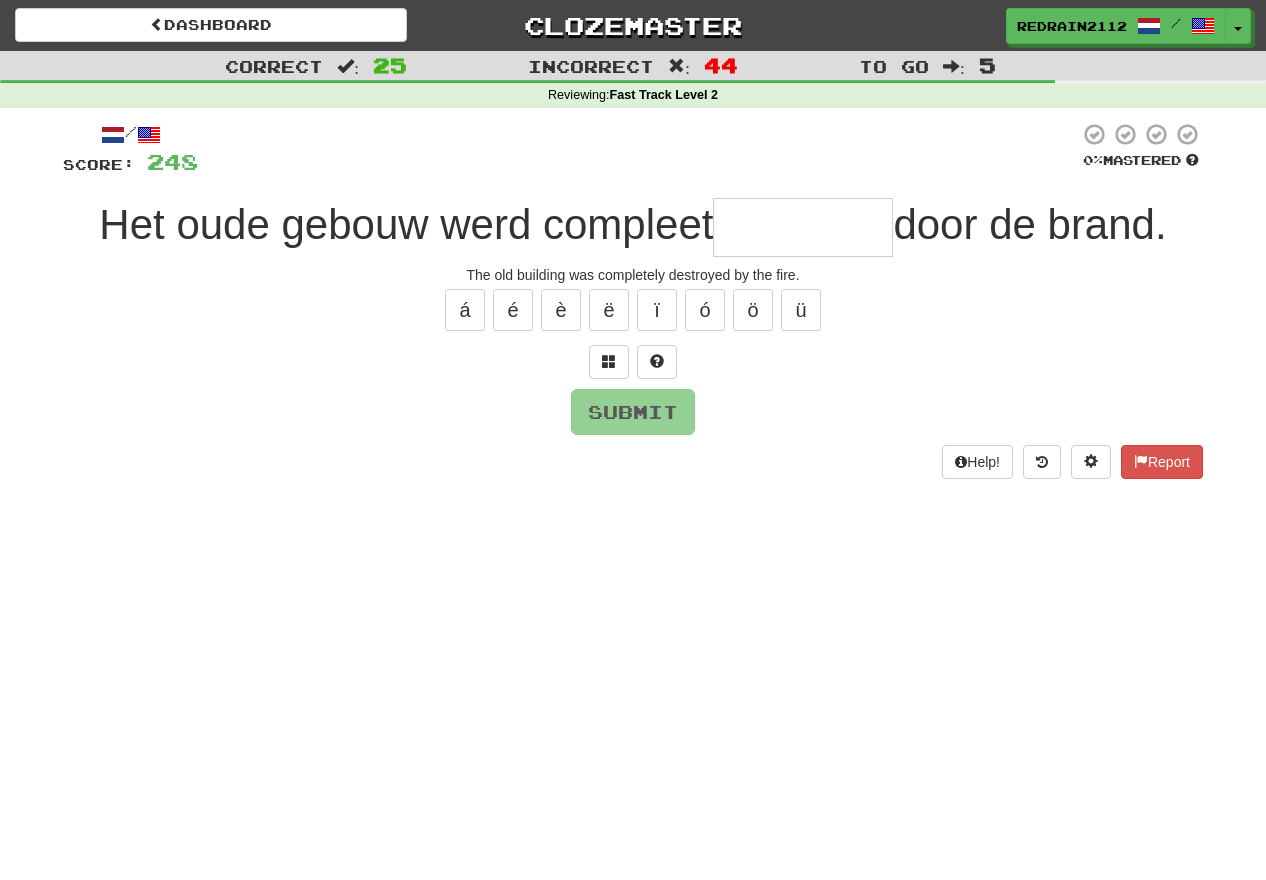 type on "*" 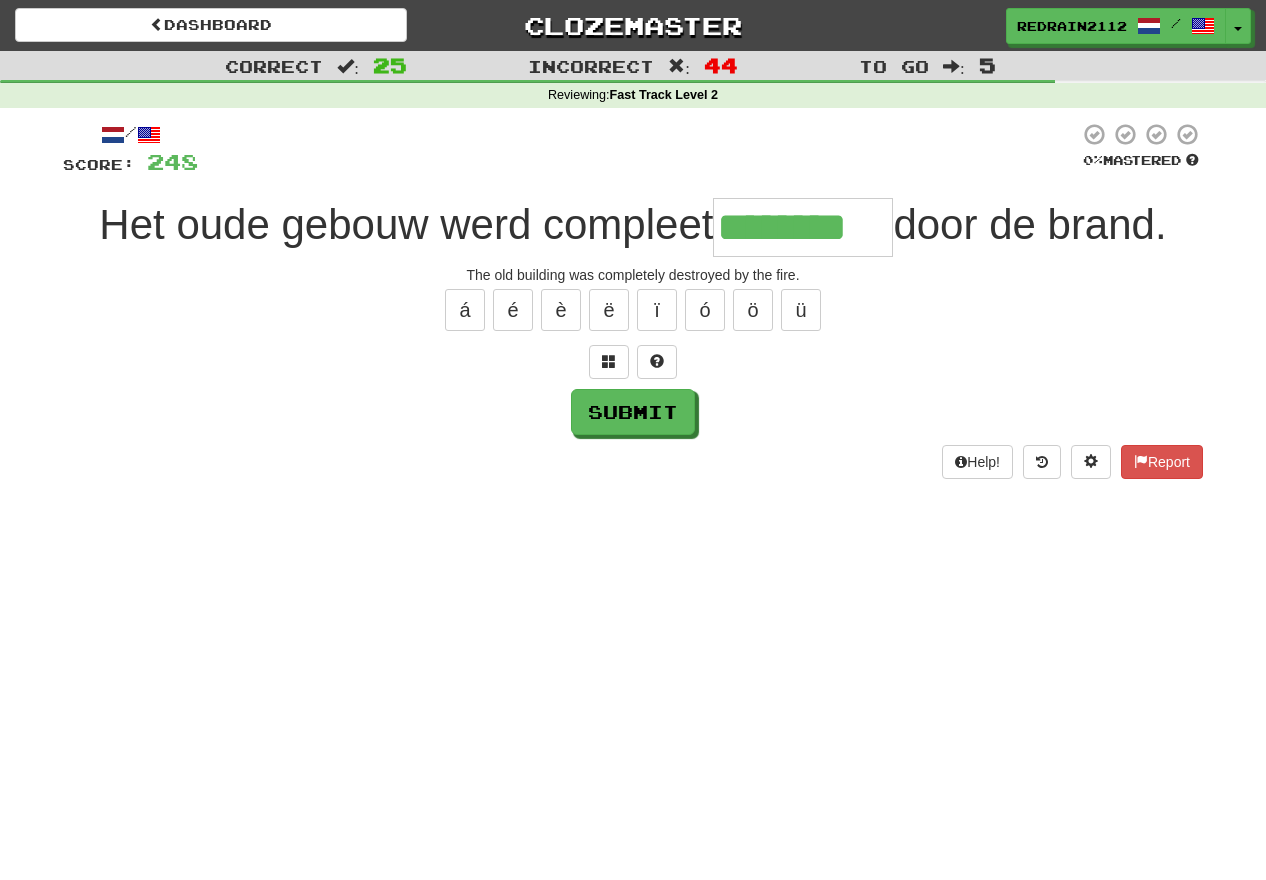 type on "********" 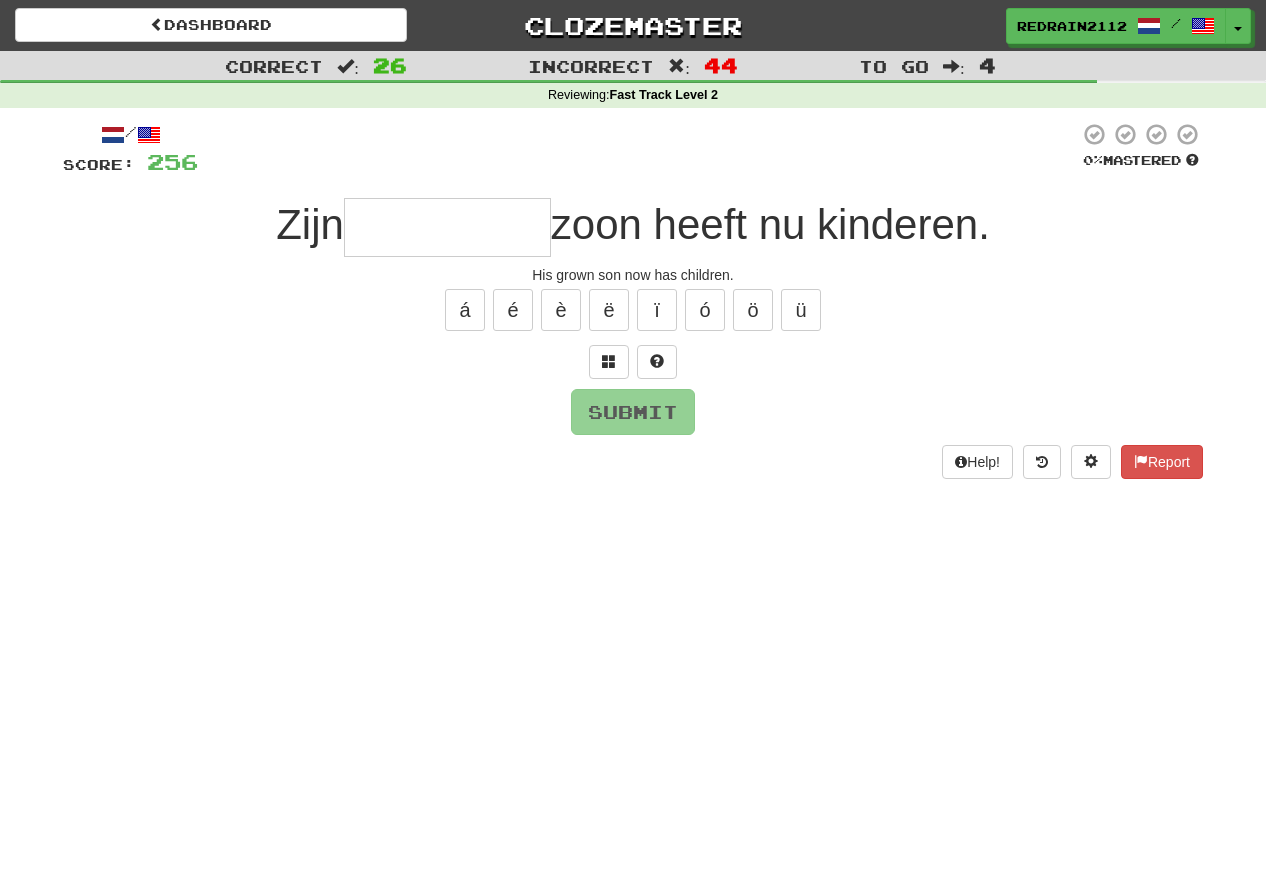 type on "*********" 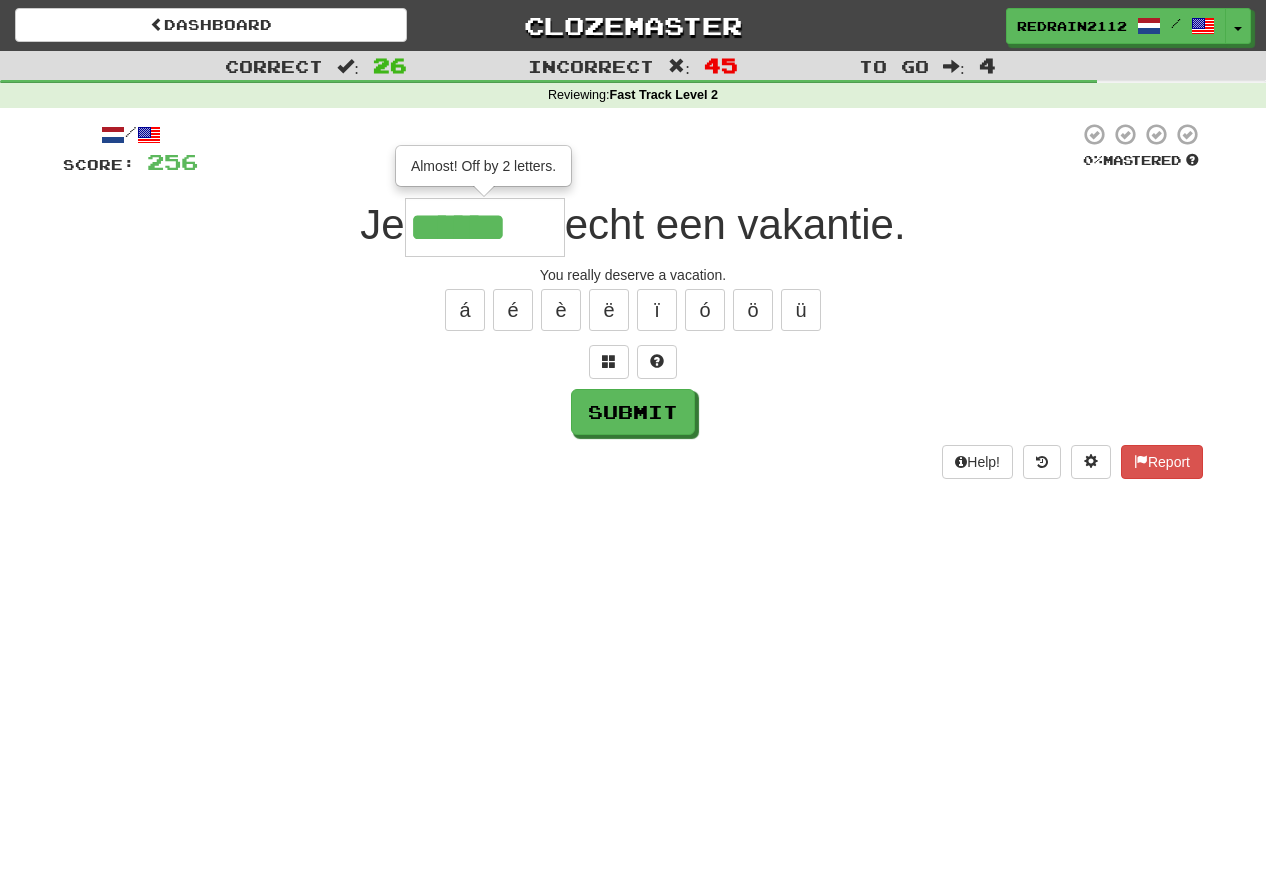 type on "********" 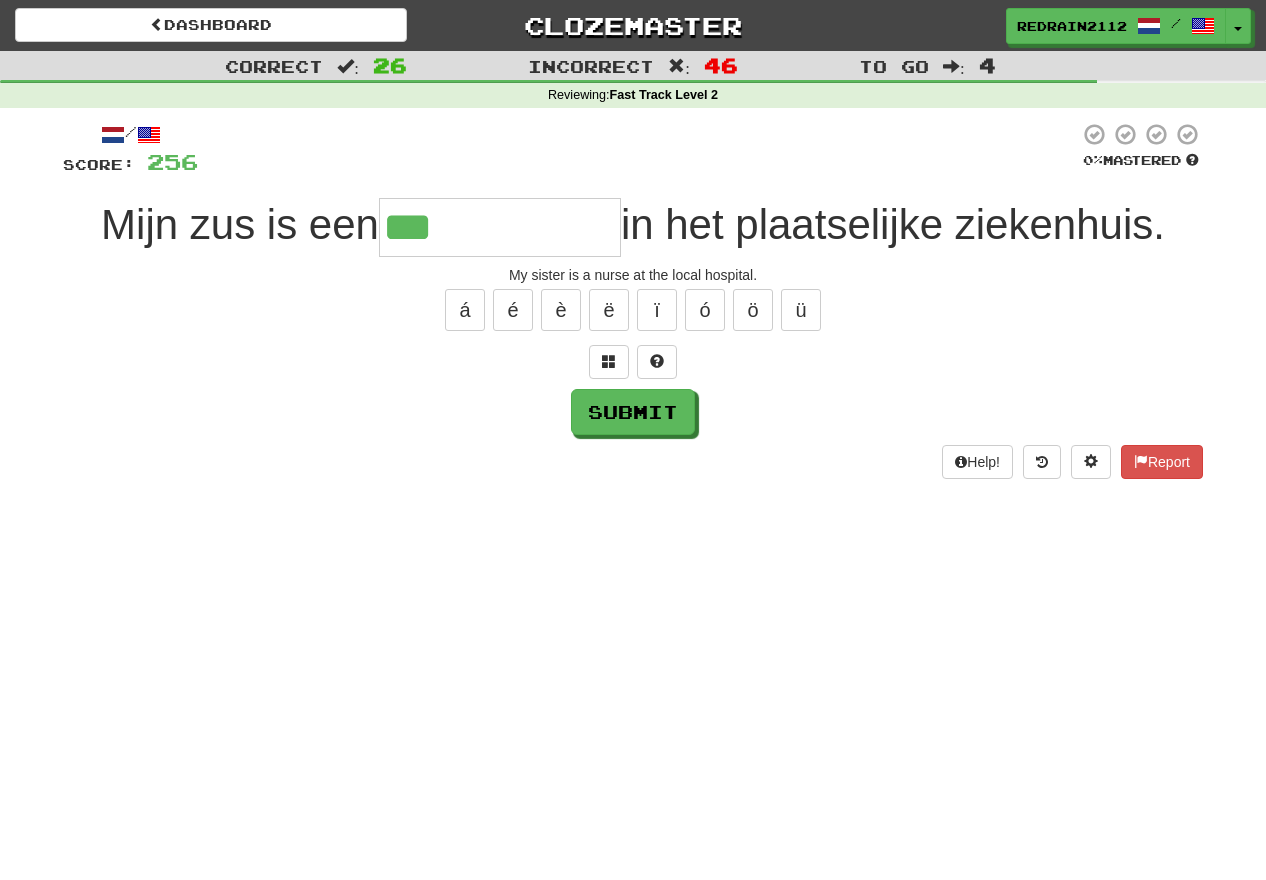 type on "**********" 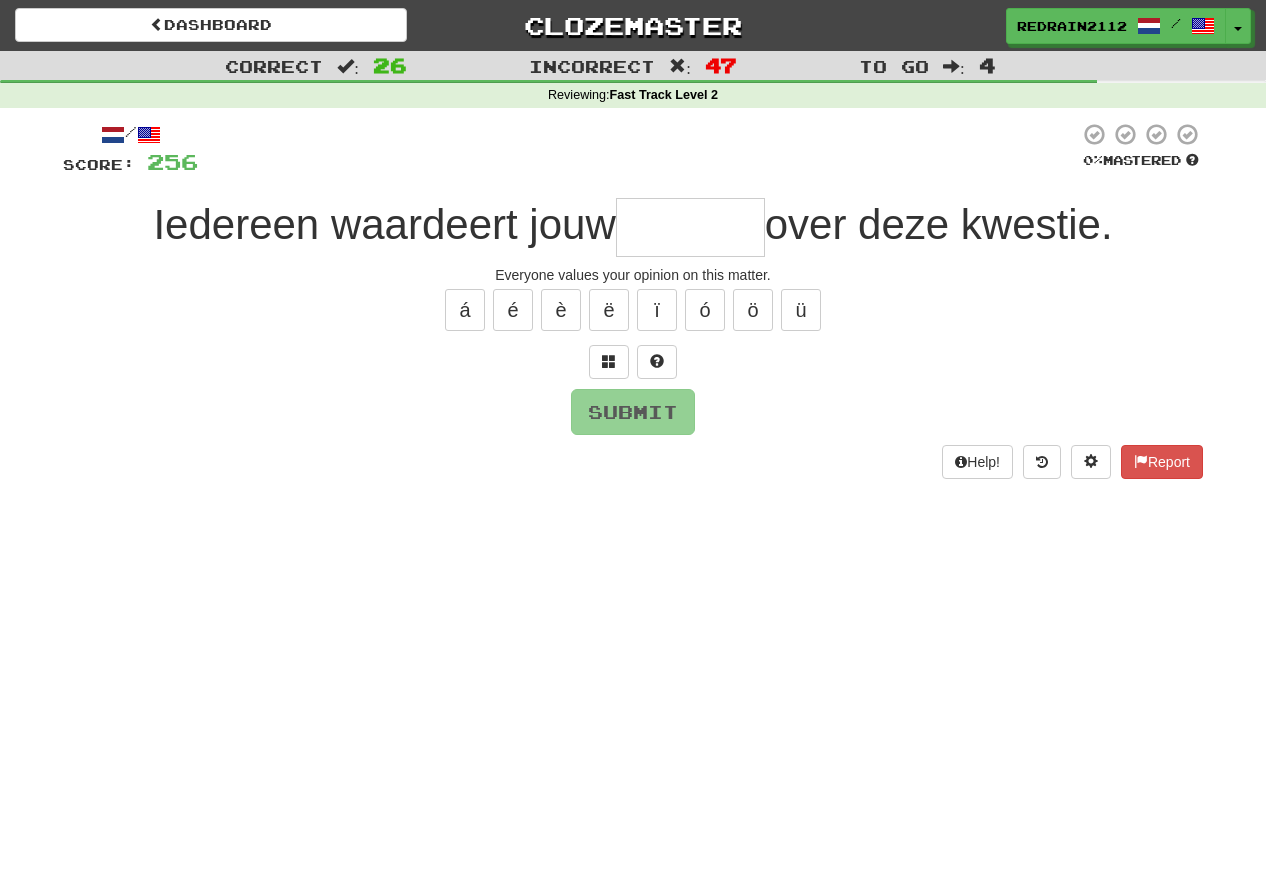 type on "******" 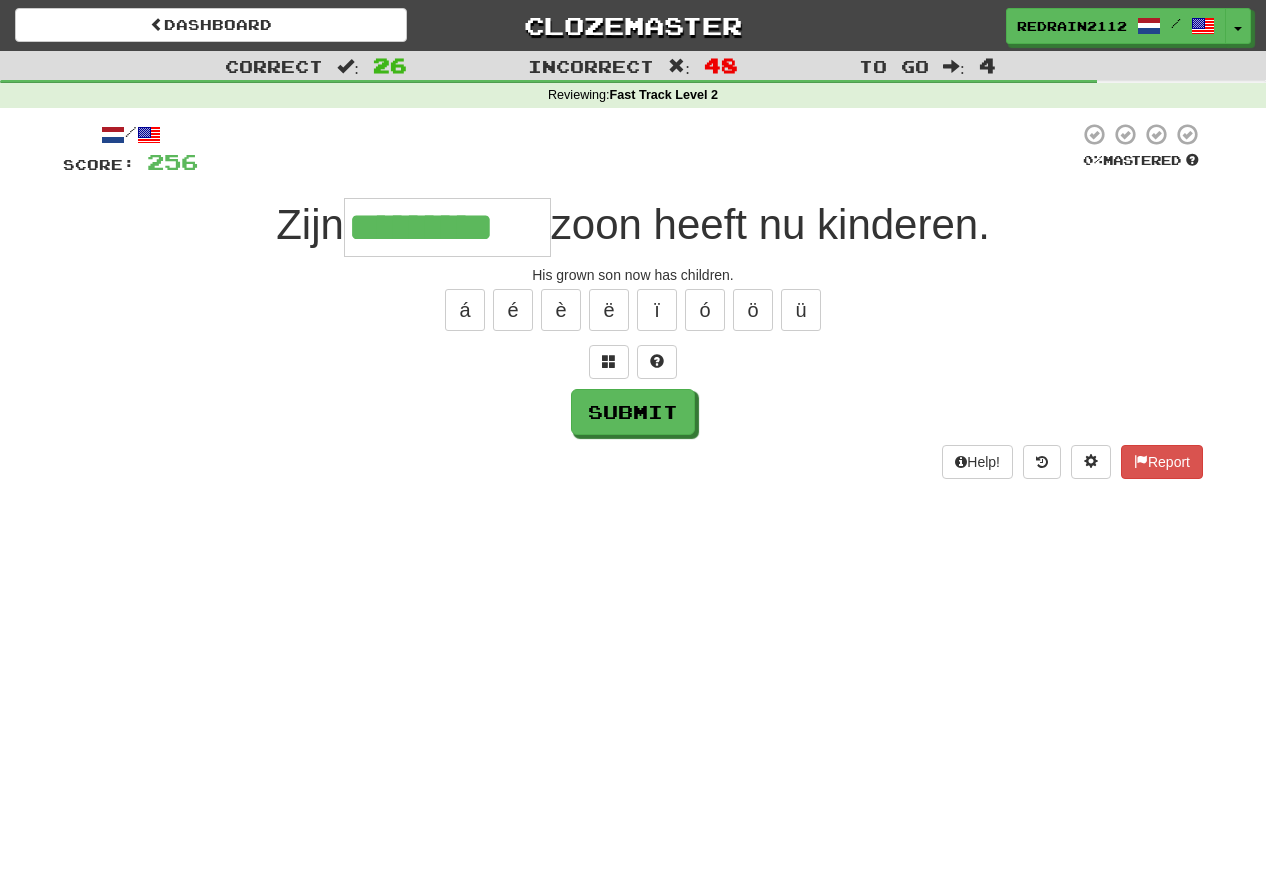 type on "*********" 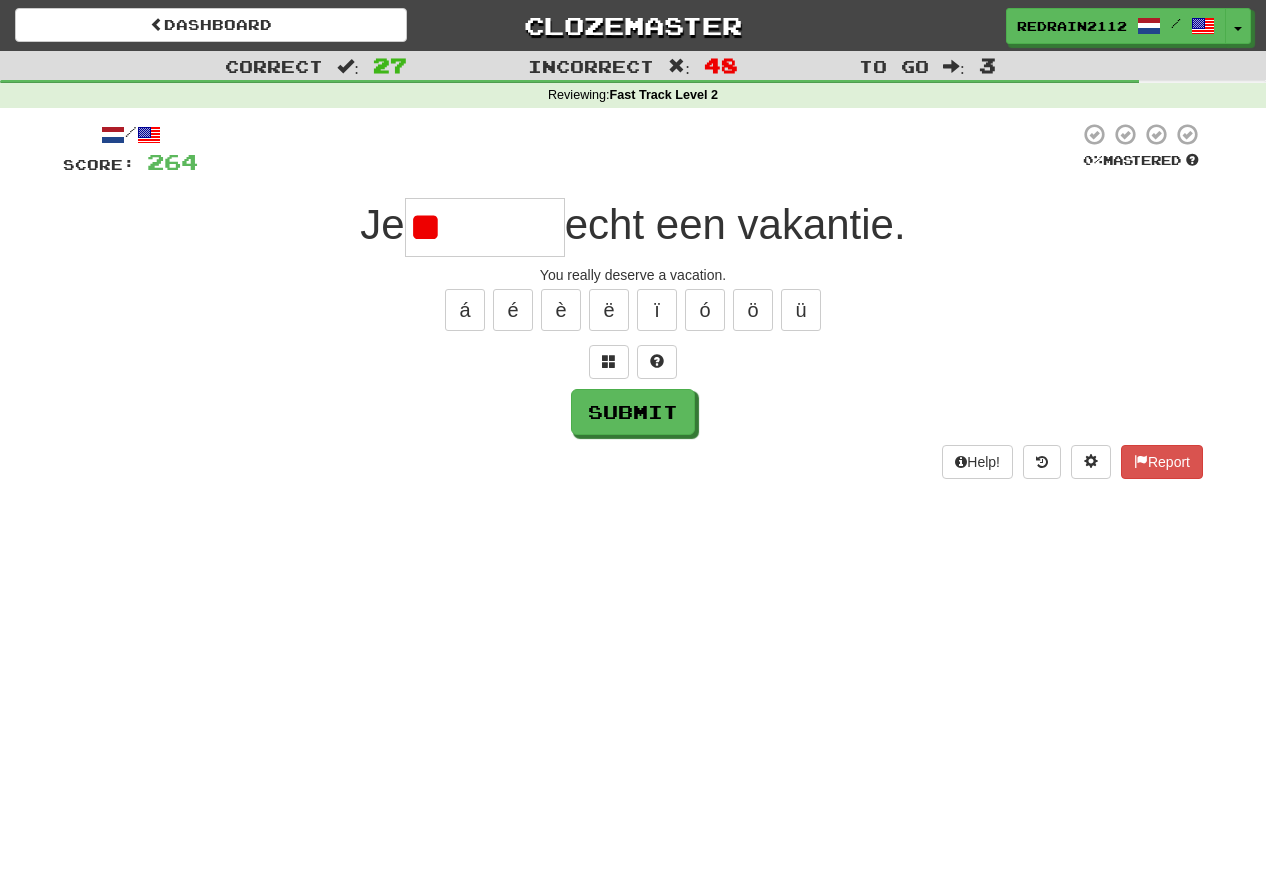 type on "*" 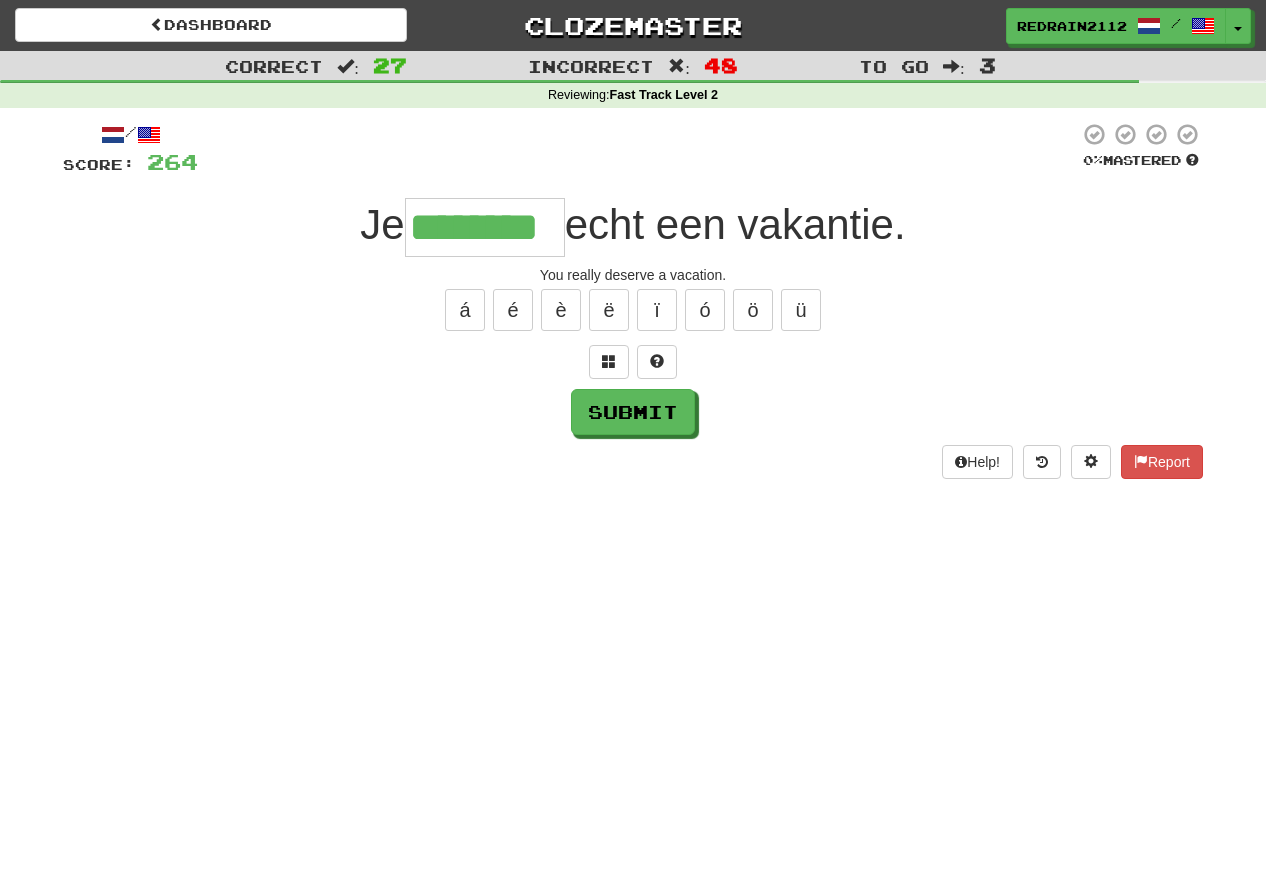 type on "********" 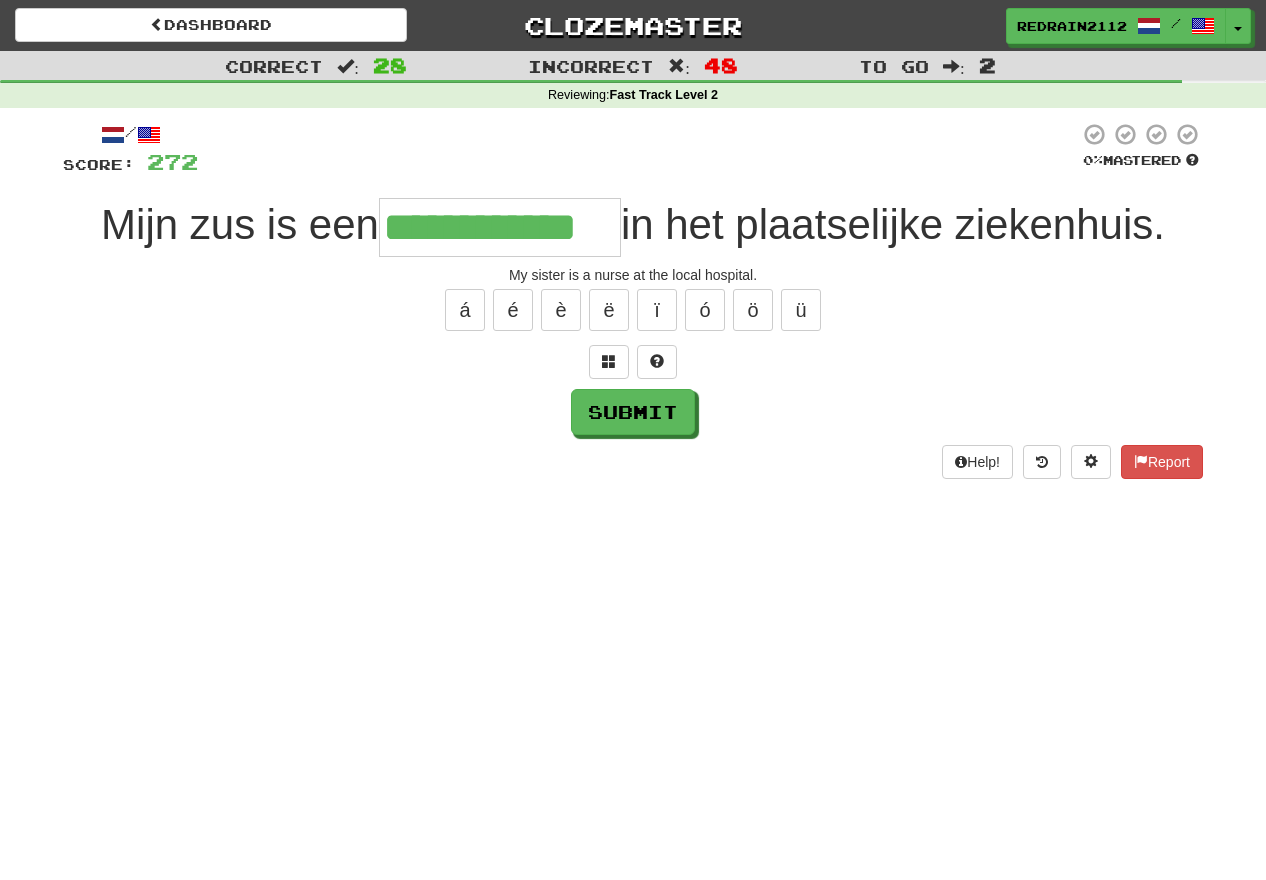 type on "**********" 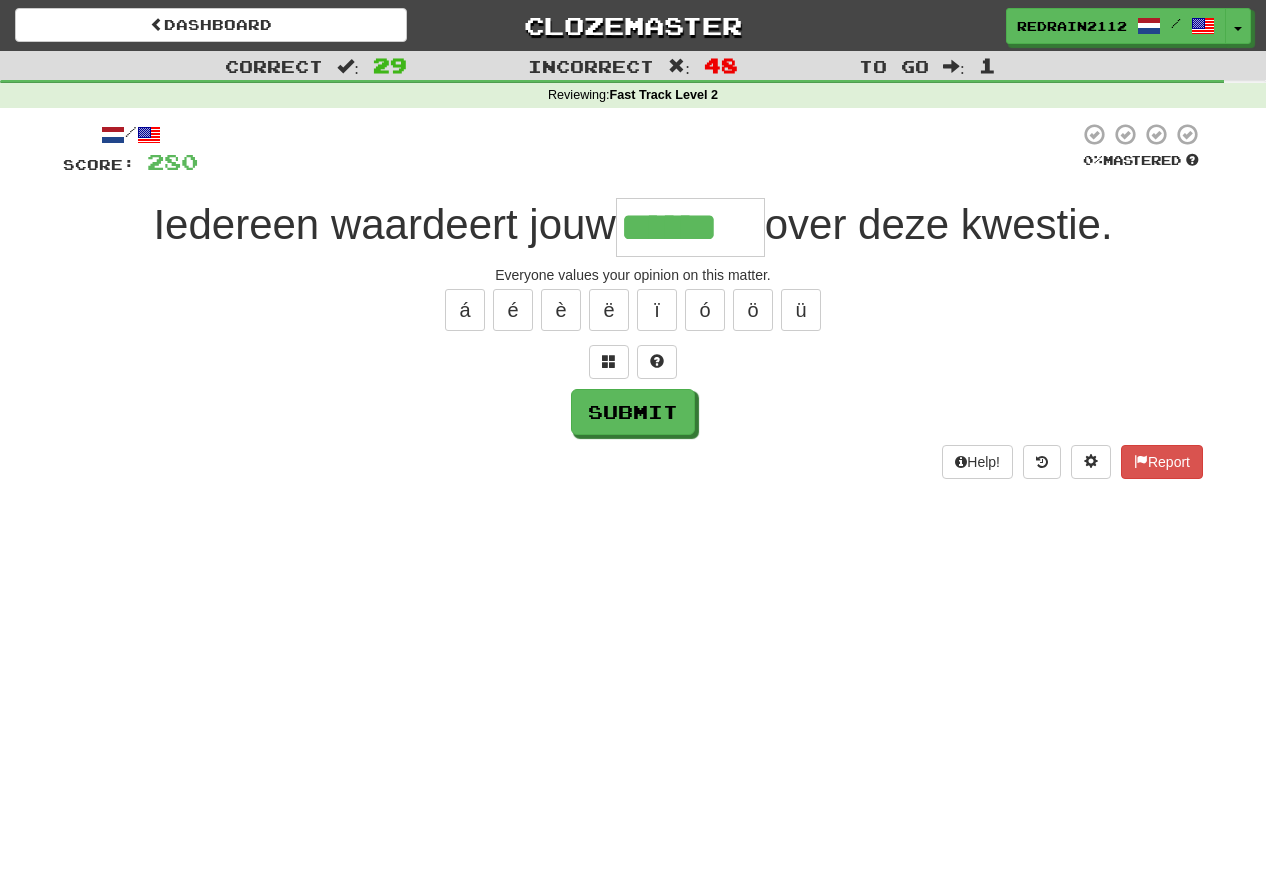 type on "******" 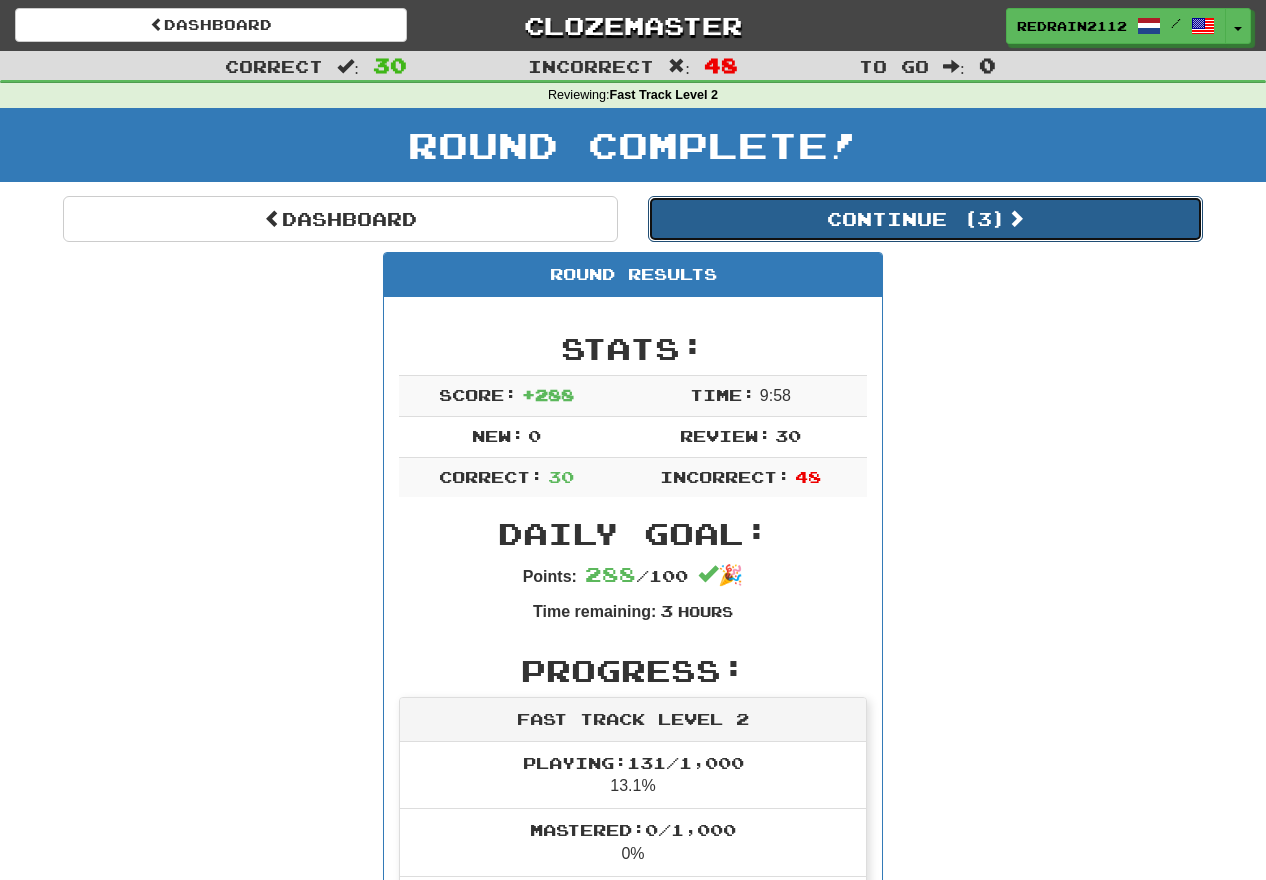 click on "Continue ( 3 )" at bounding box center [925, 219] 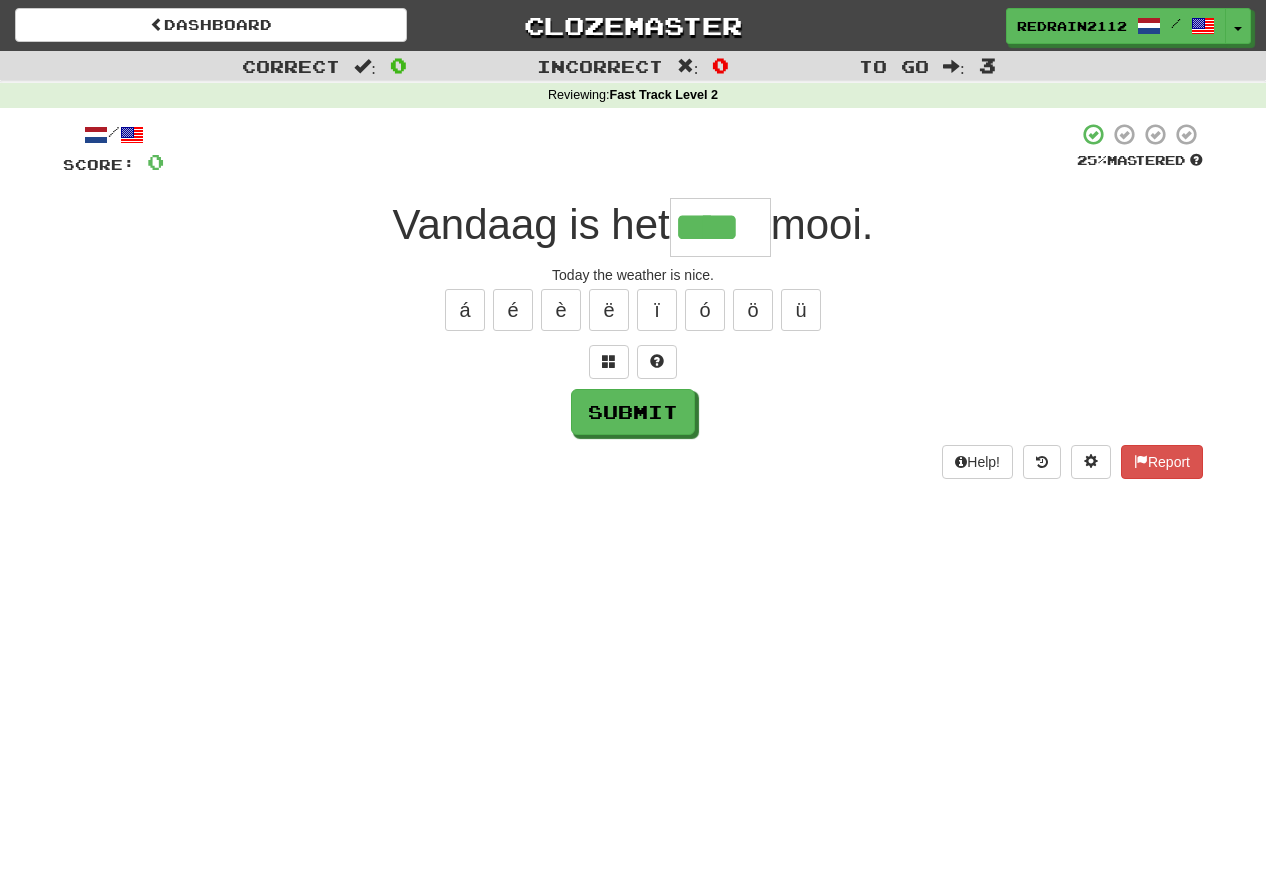 type on "****" 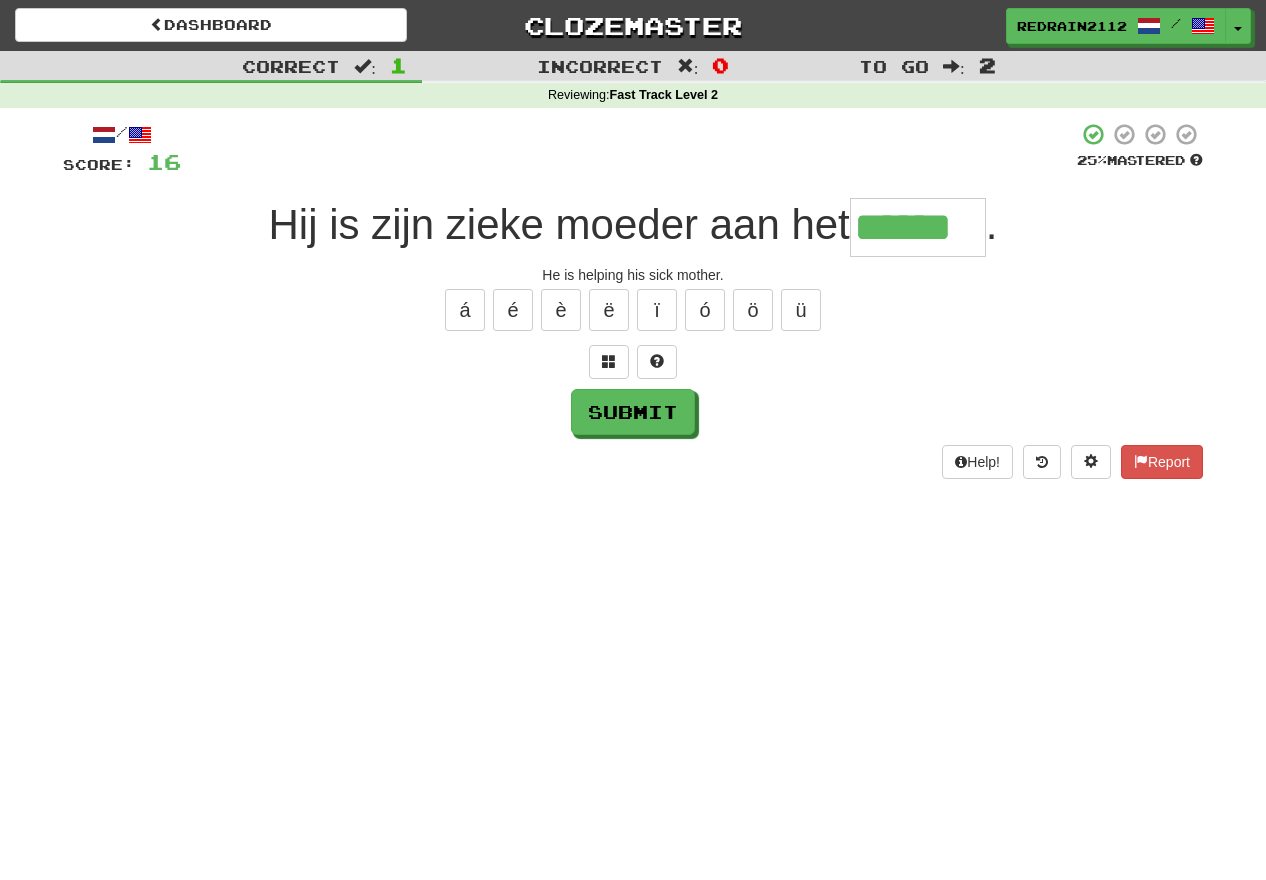 type on "******" 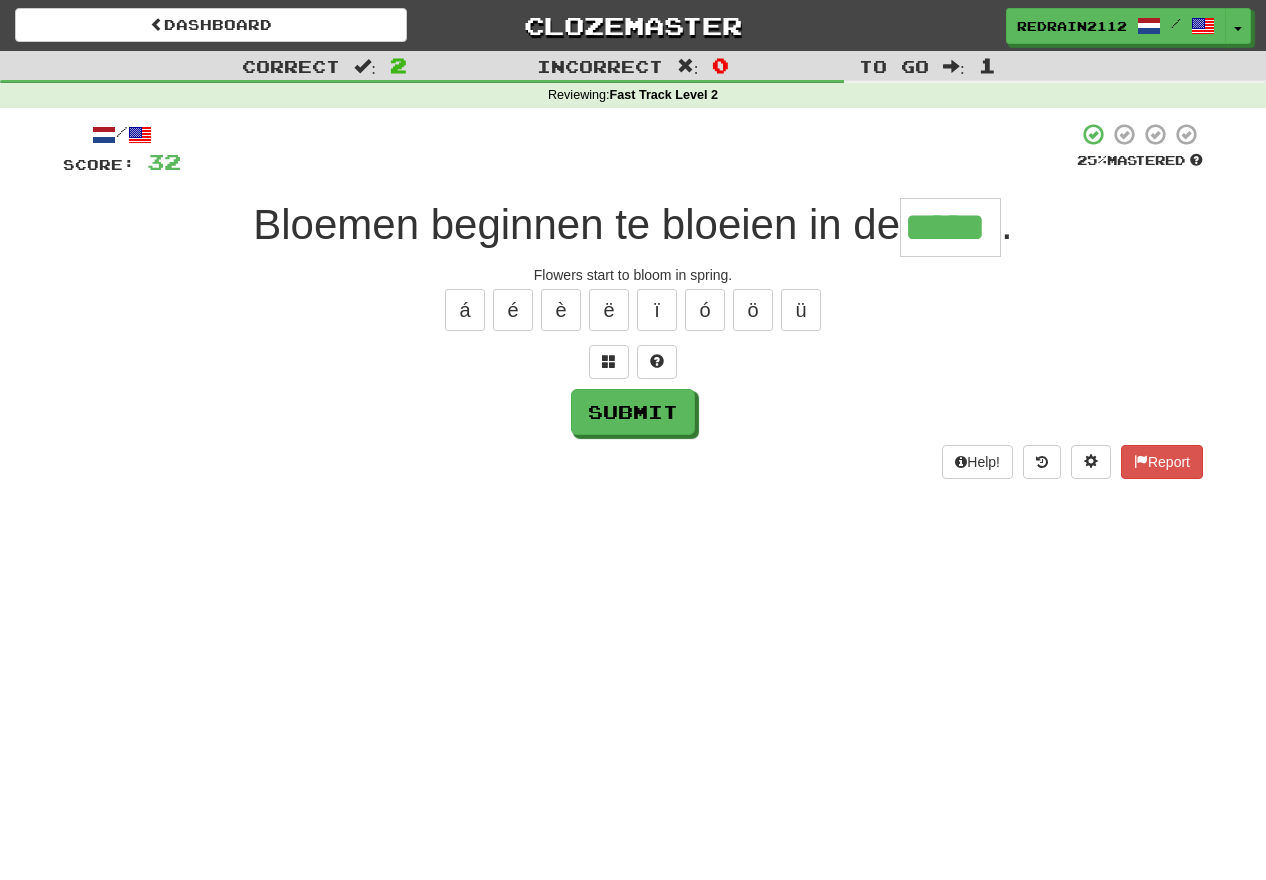 type on "*****" 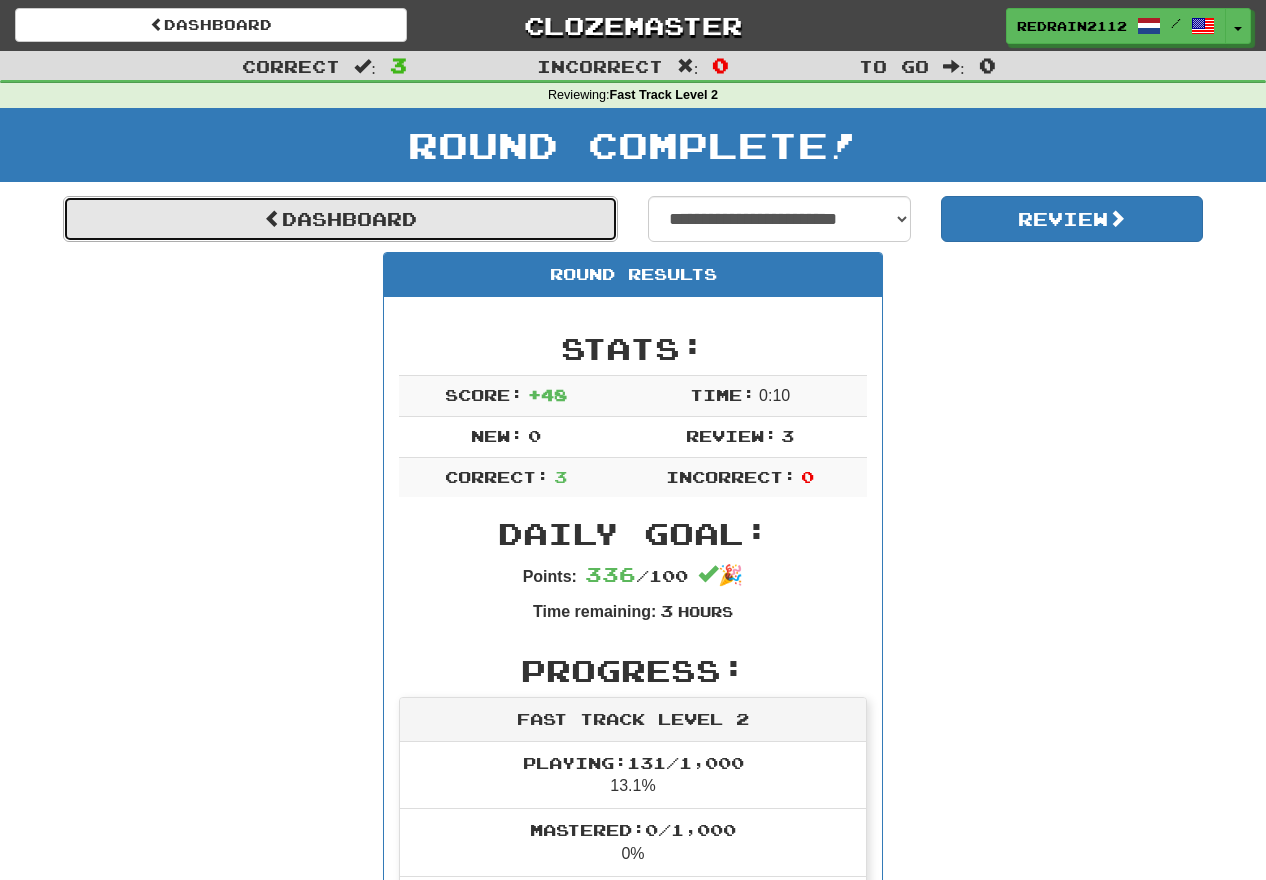 click on "Dashboard" at bounding box center (340, 219) 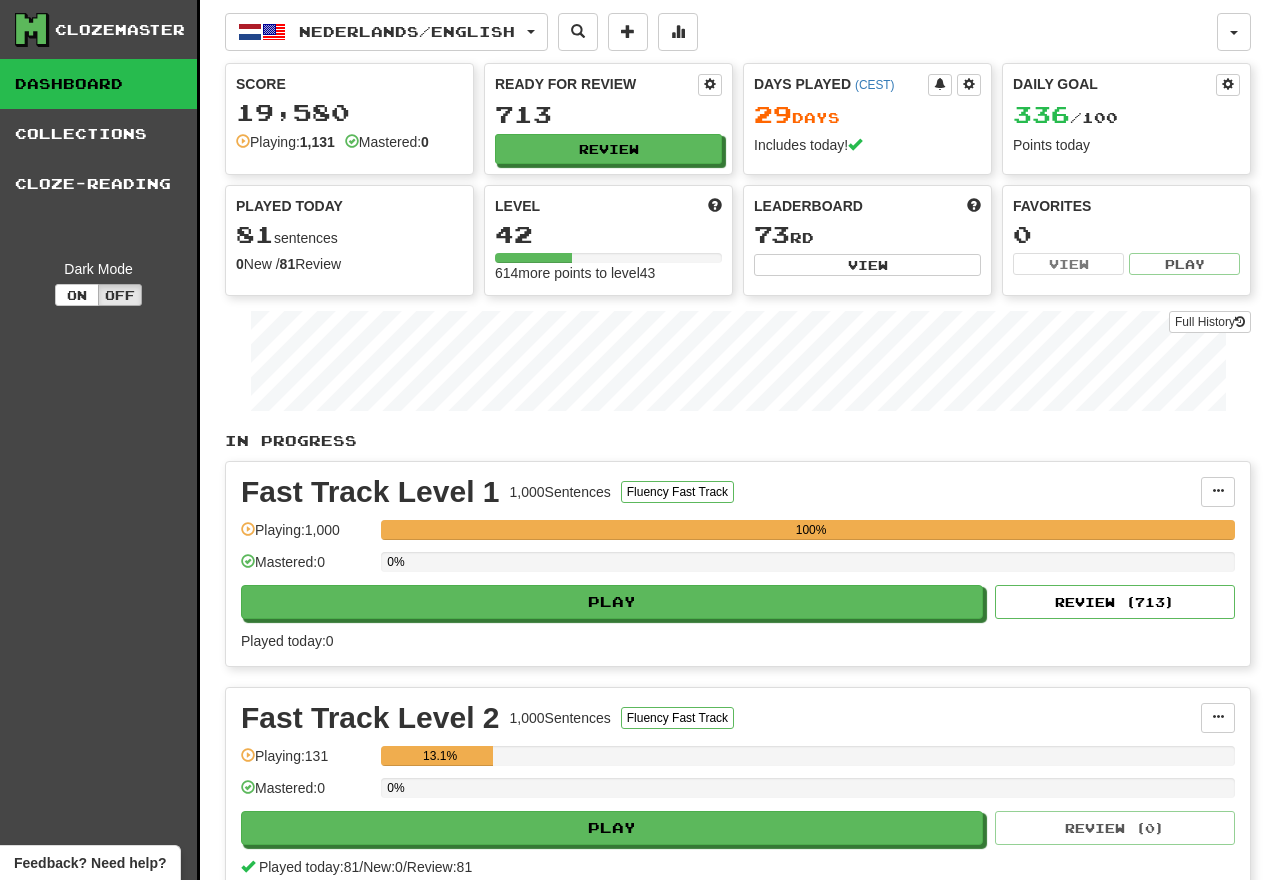 scroll, scrollTop: 0, scrollLeft: 0, axis: both 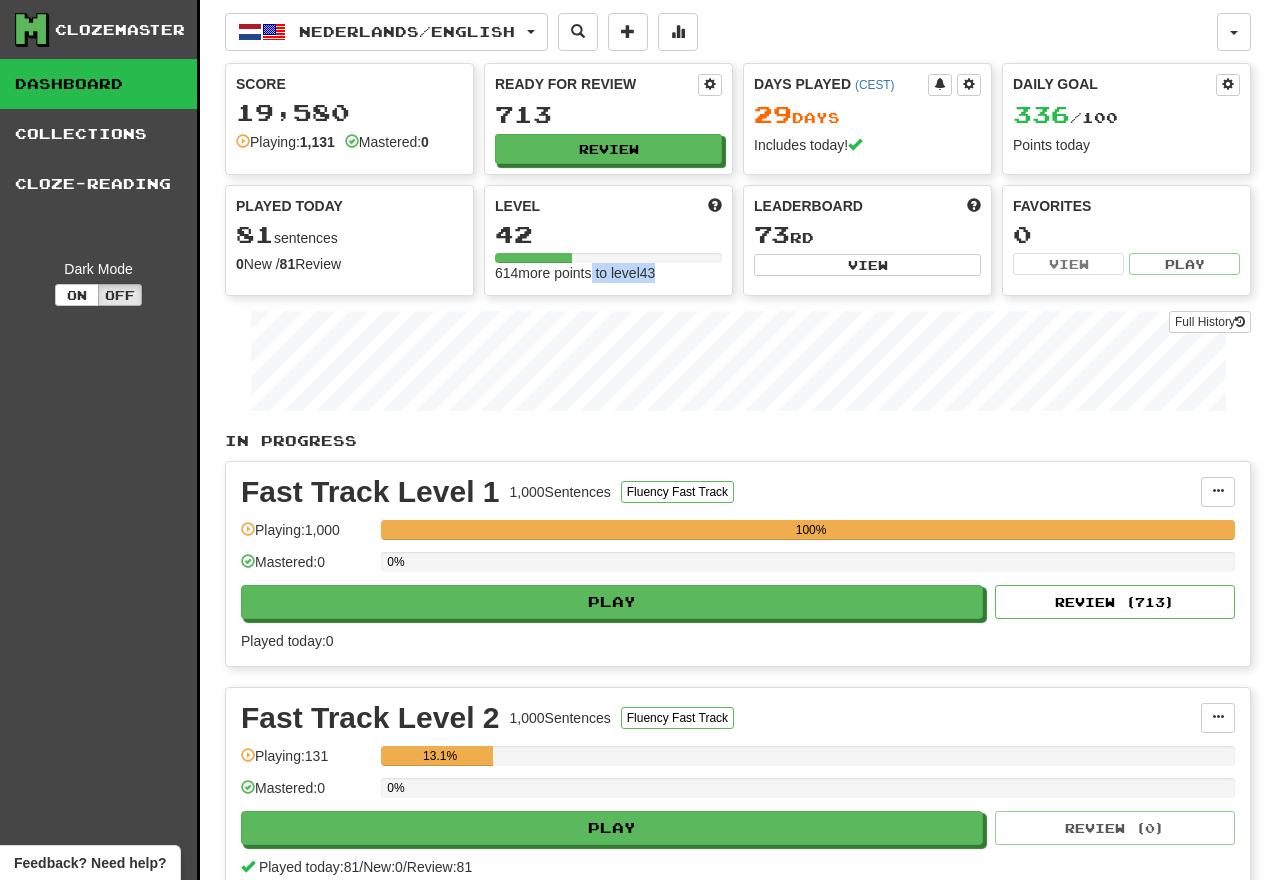 drag, startPoint x: 592, startPoint y: 271, endPoint x: 691, endPoint y: 271, distance: 99 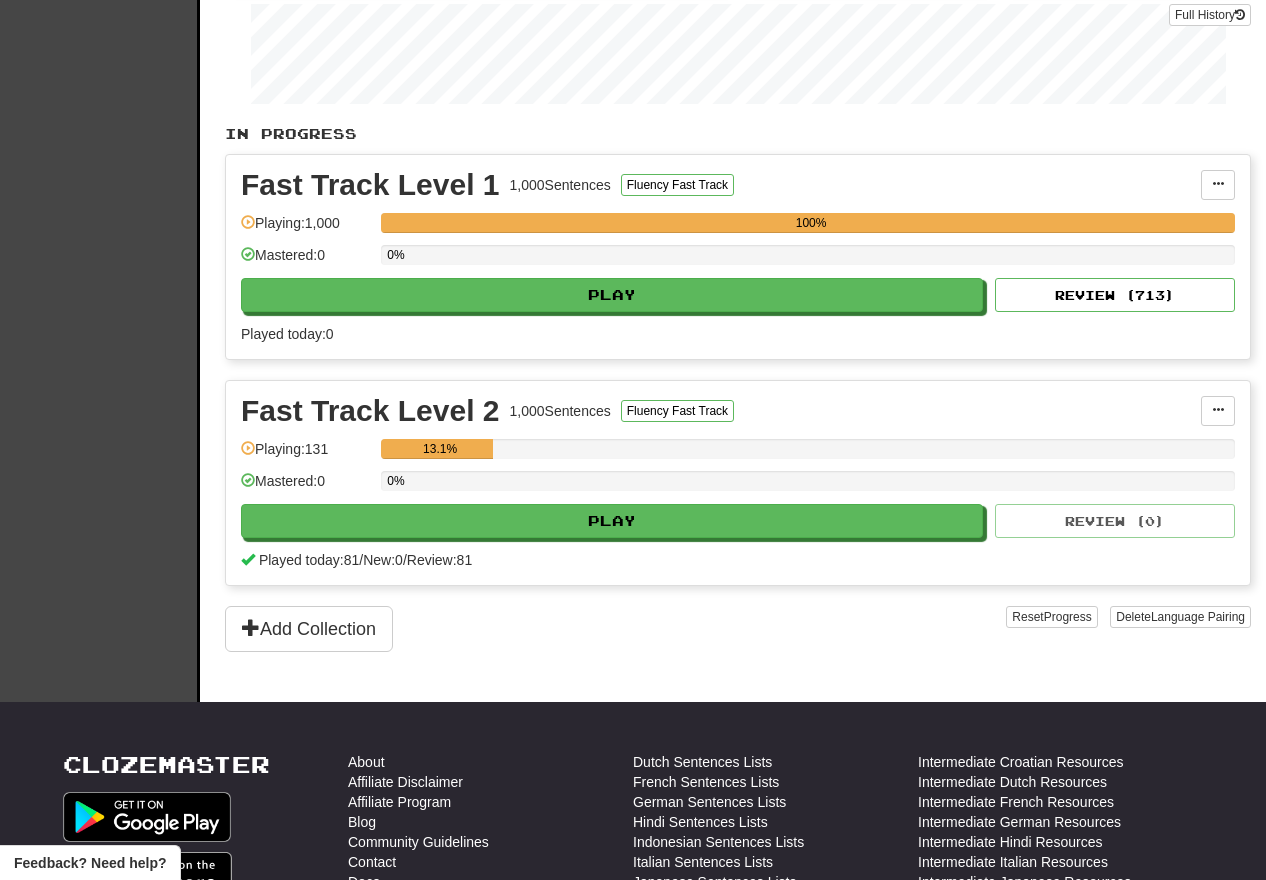 scroll, scrollTop: 308, scrollLeft: 0, axis: vertical 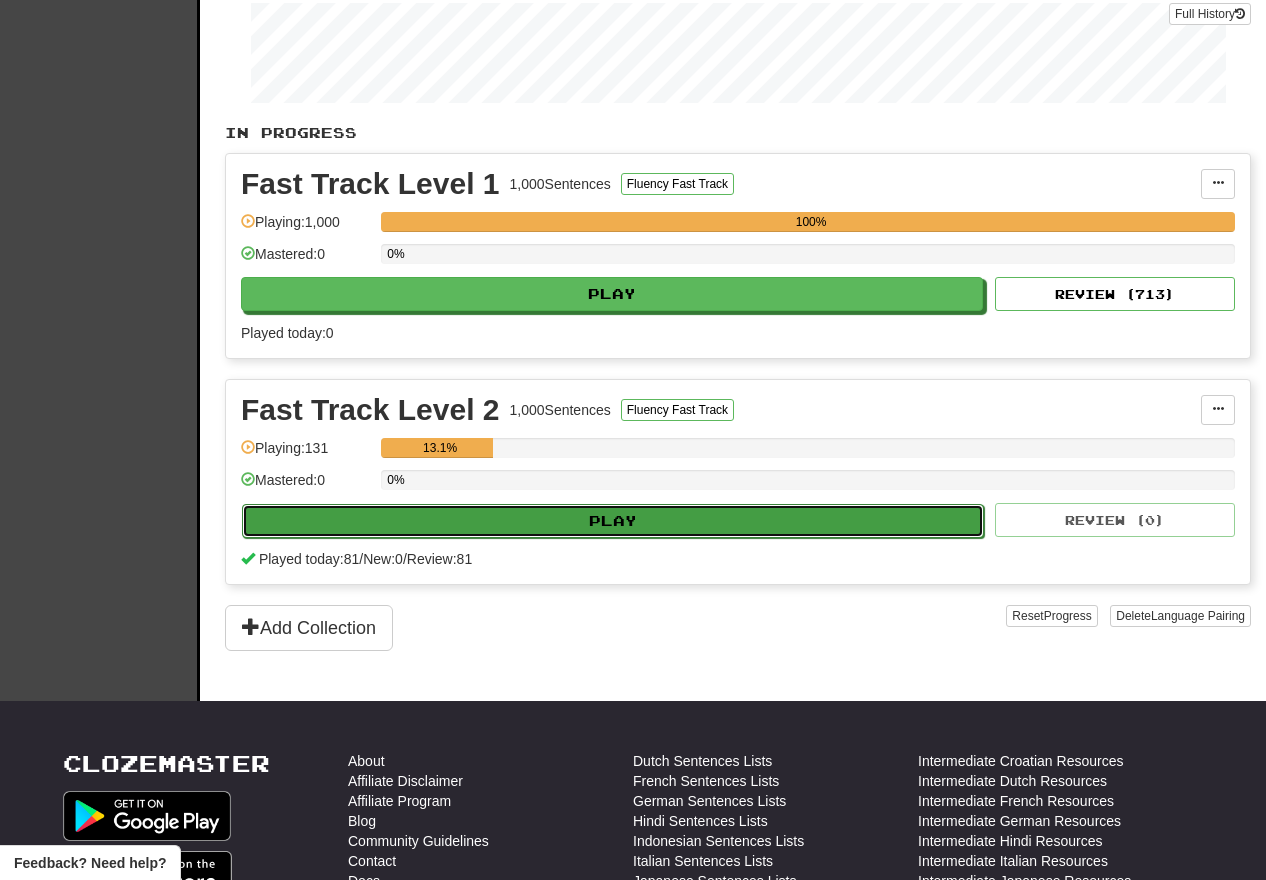 click on "Play" at bounding box center (613, 521) 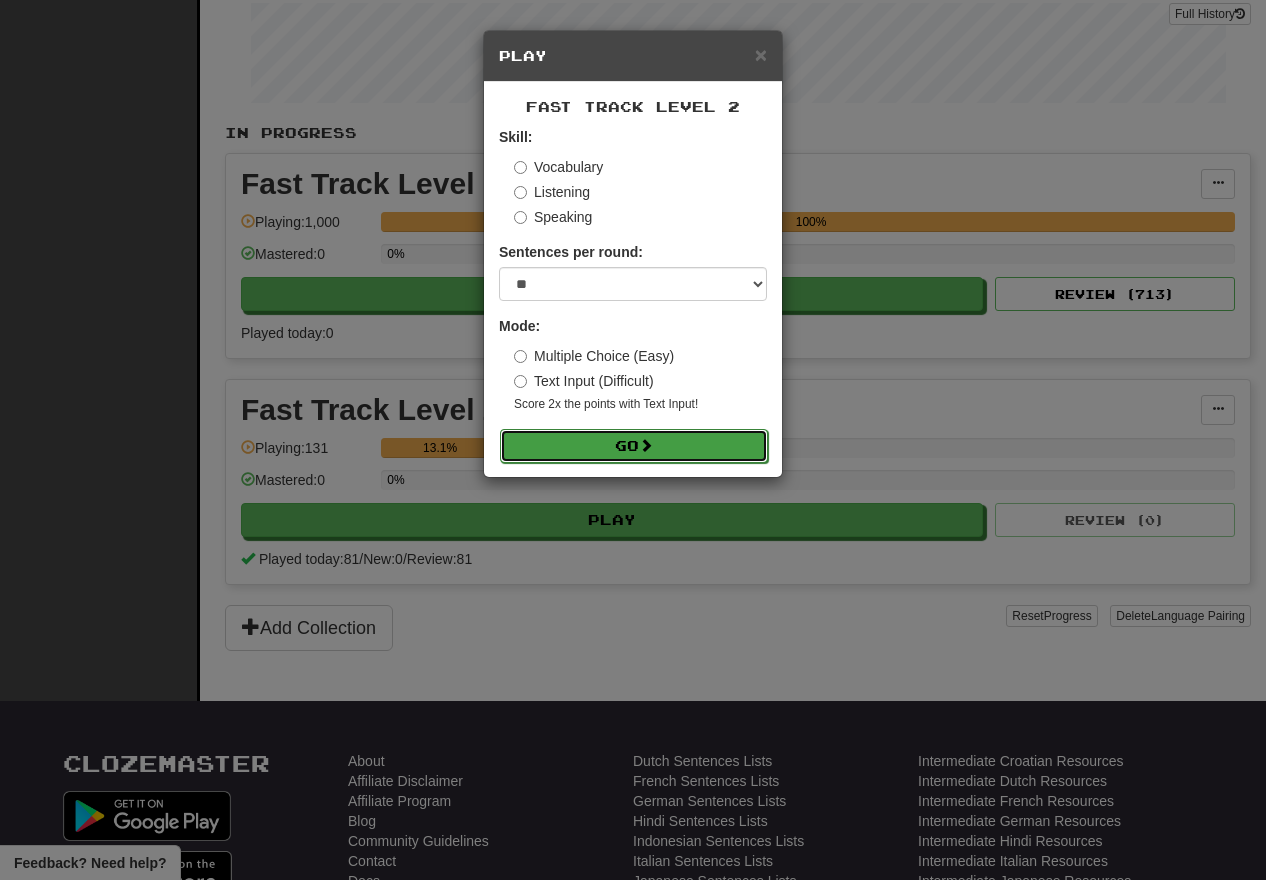 click on "Go" at bounding box center (634, 446) 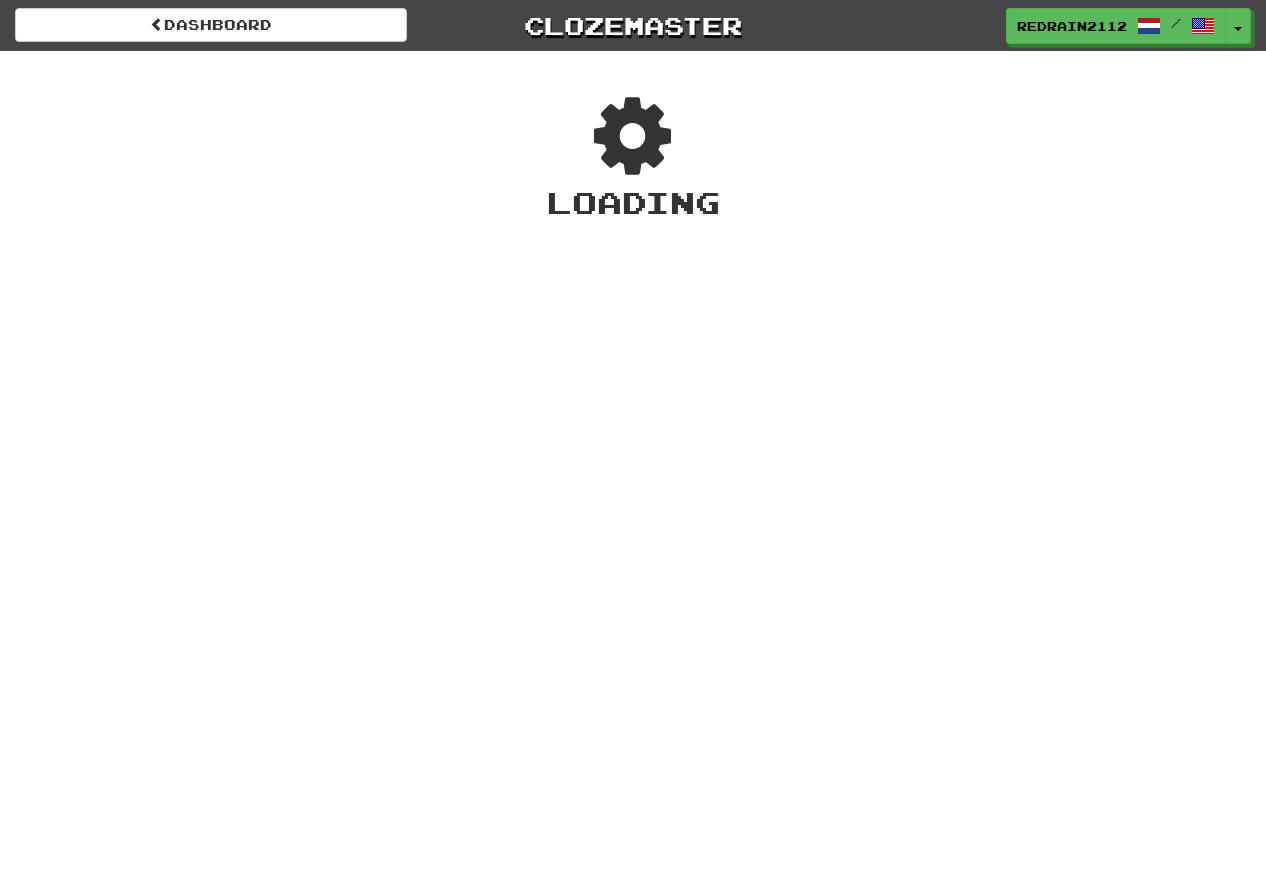 scroll, scrollTop: 0, scrollLeft: 0, axis: both 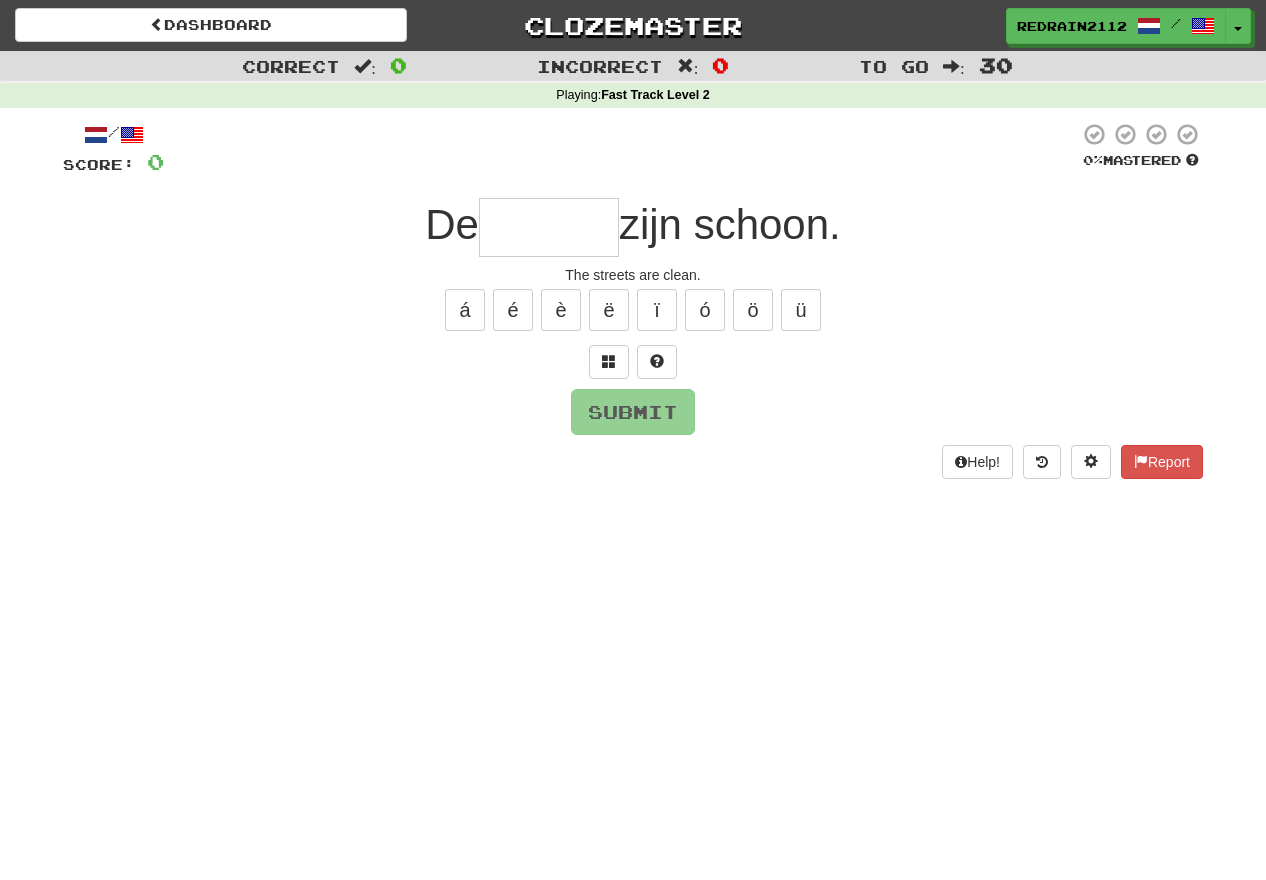 click at bounding box center (549, 227) 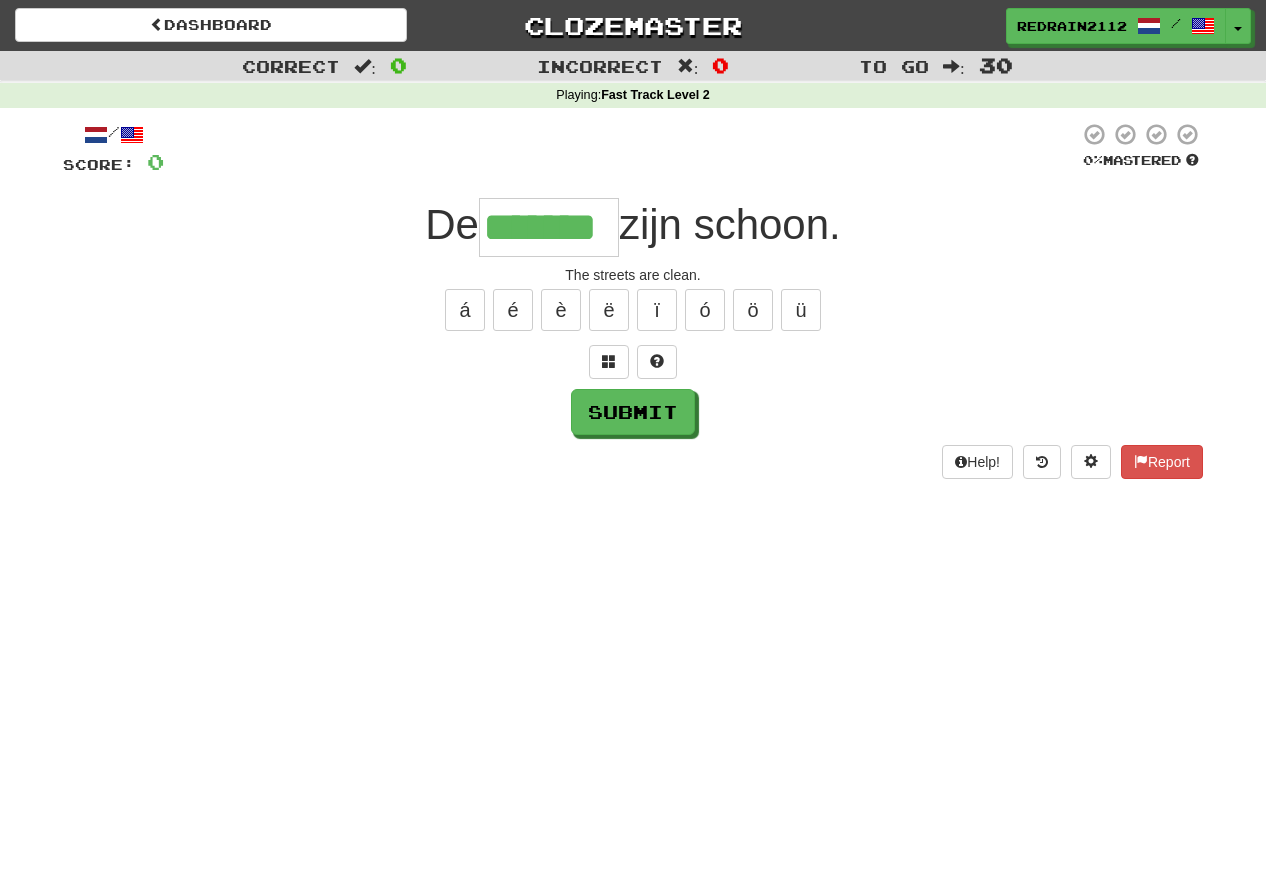 type on "*******" 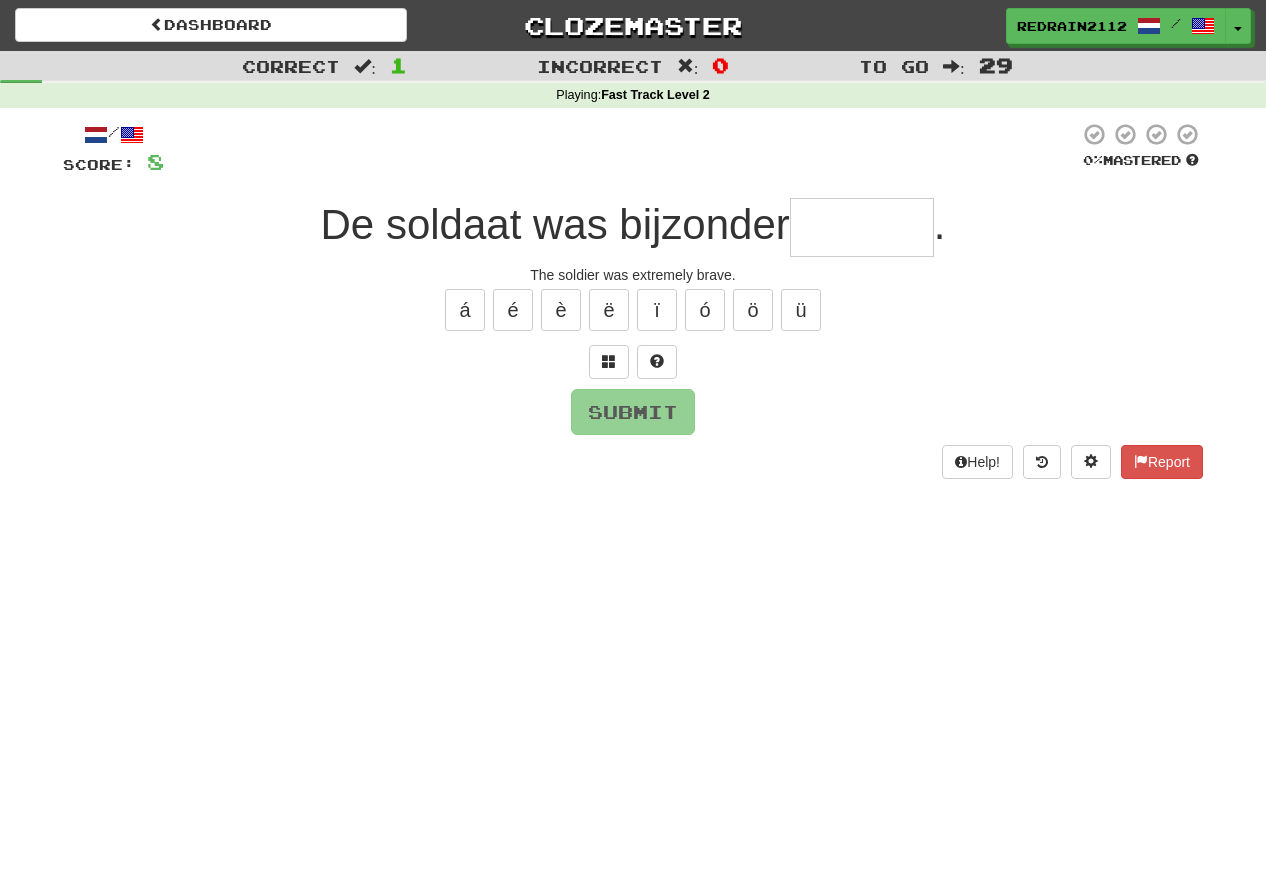 type on "*" 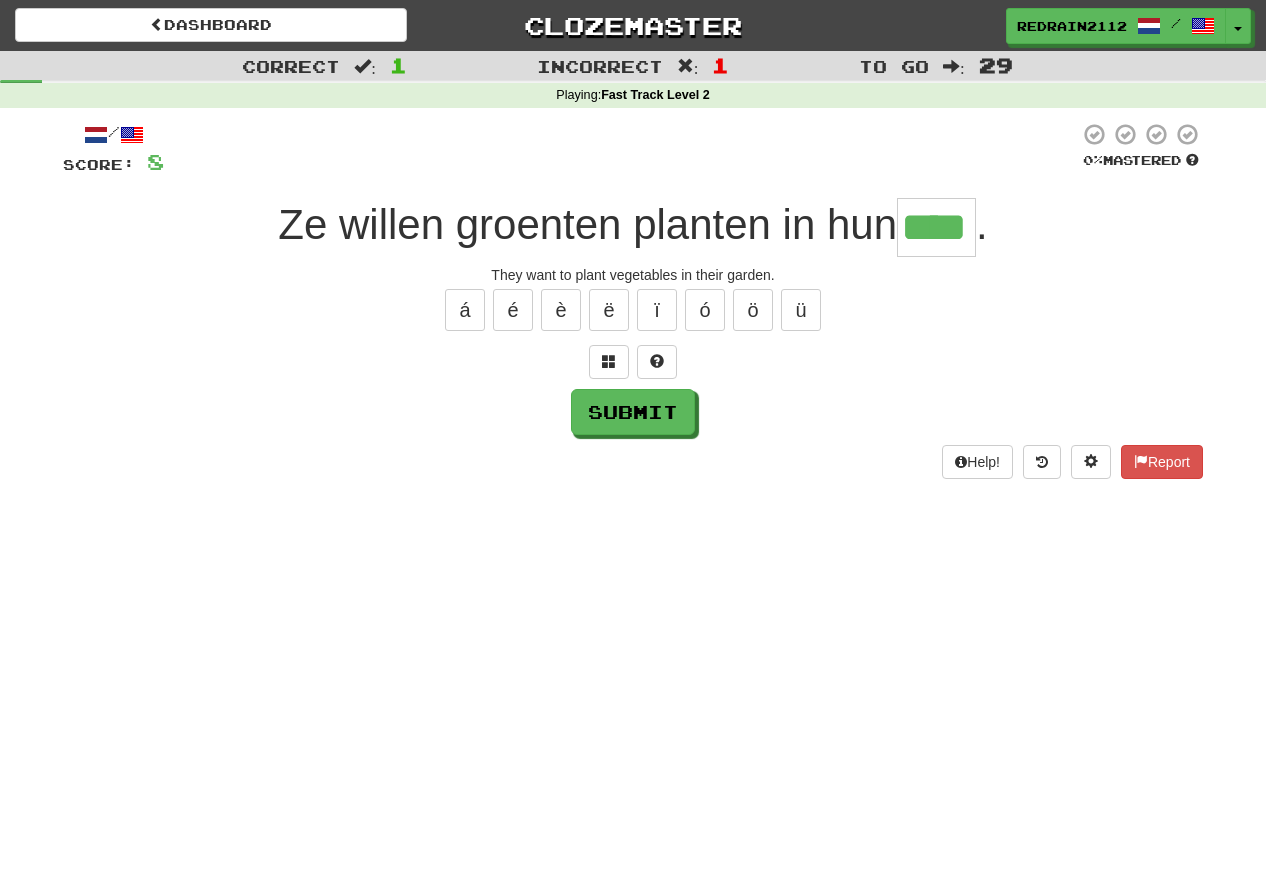 type on "****" 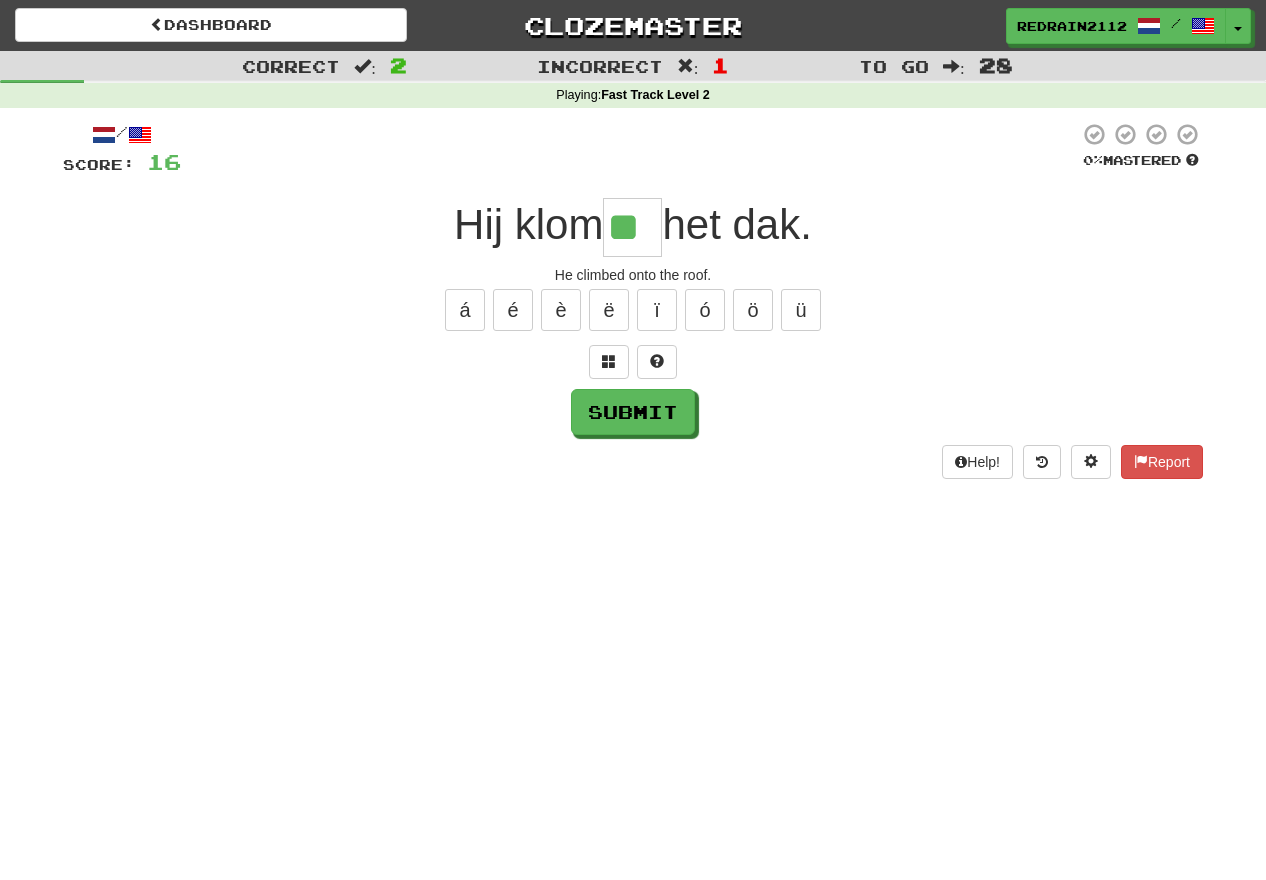 type on "**" 